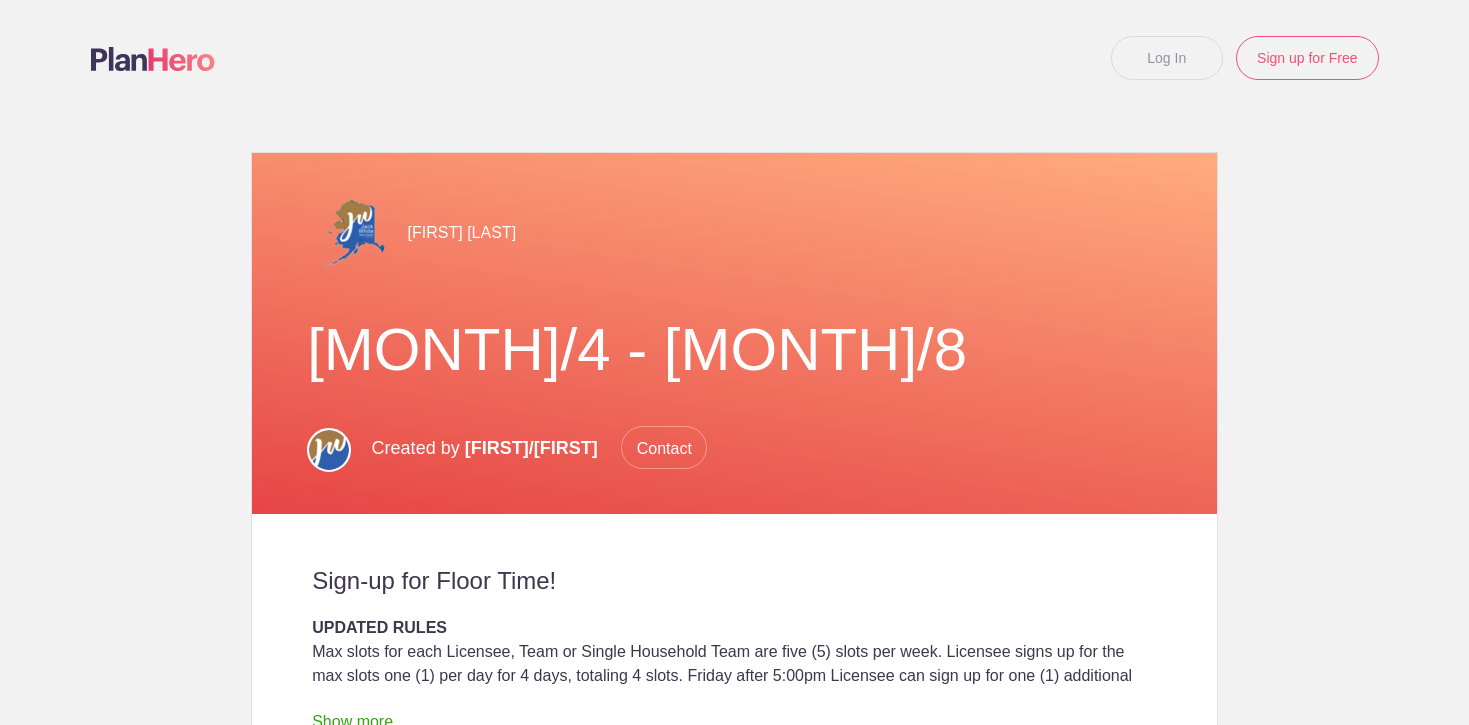scroll, scrollTop: 0, scrollLeft: 0, axis: both 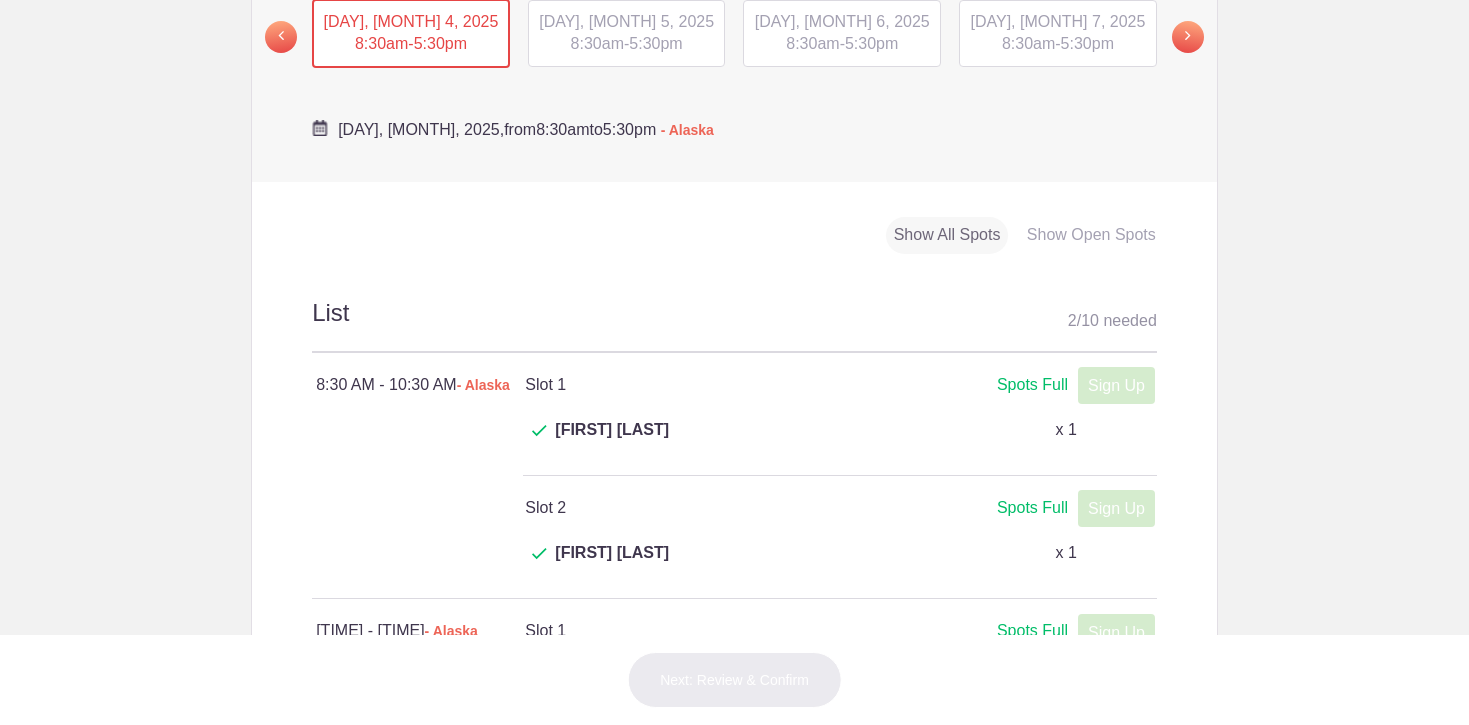 click on "TUE, Aug  5, 2025" at bounding box center (626, 21) 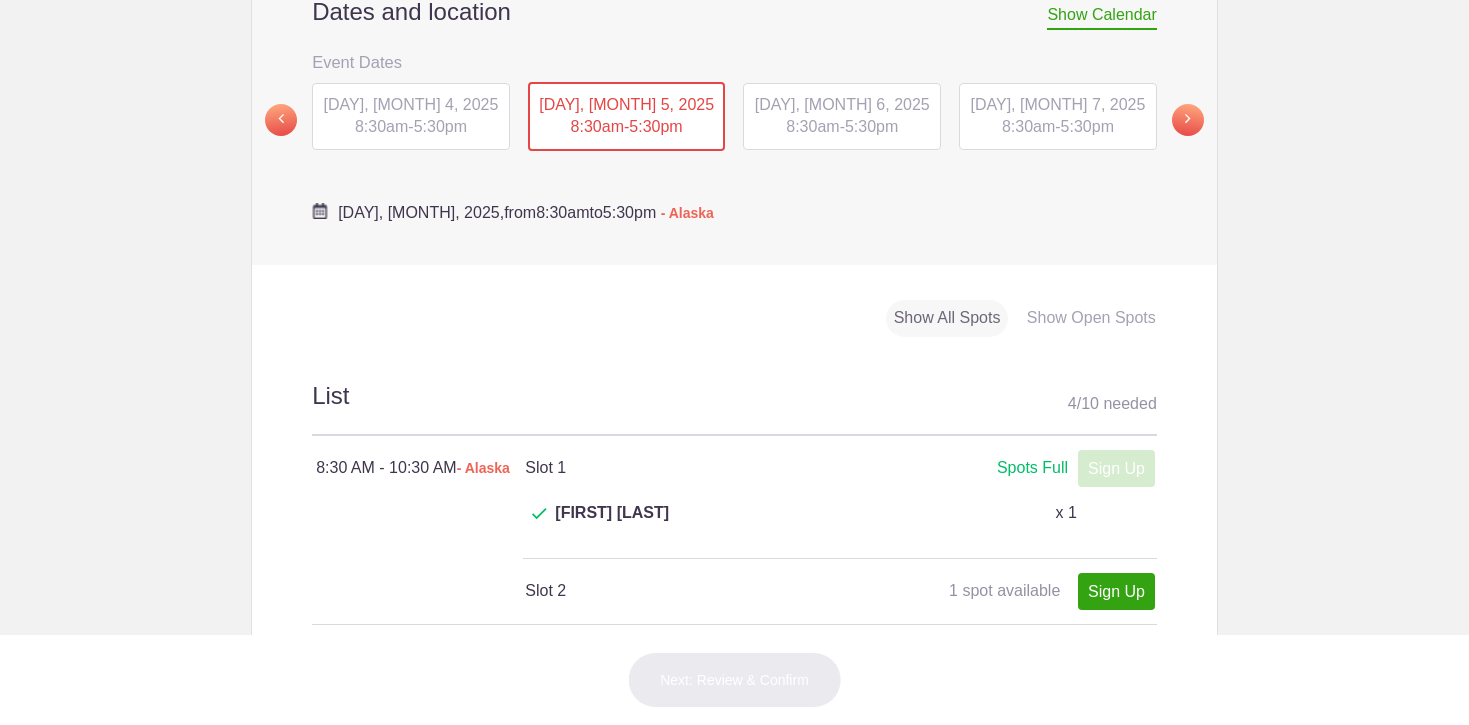 scroll, scrollTop: 803, scrollLeft: 0, axis: vertical 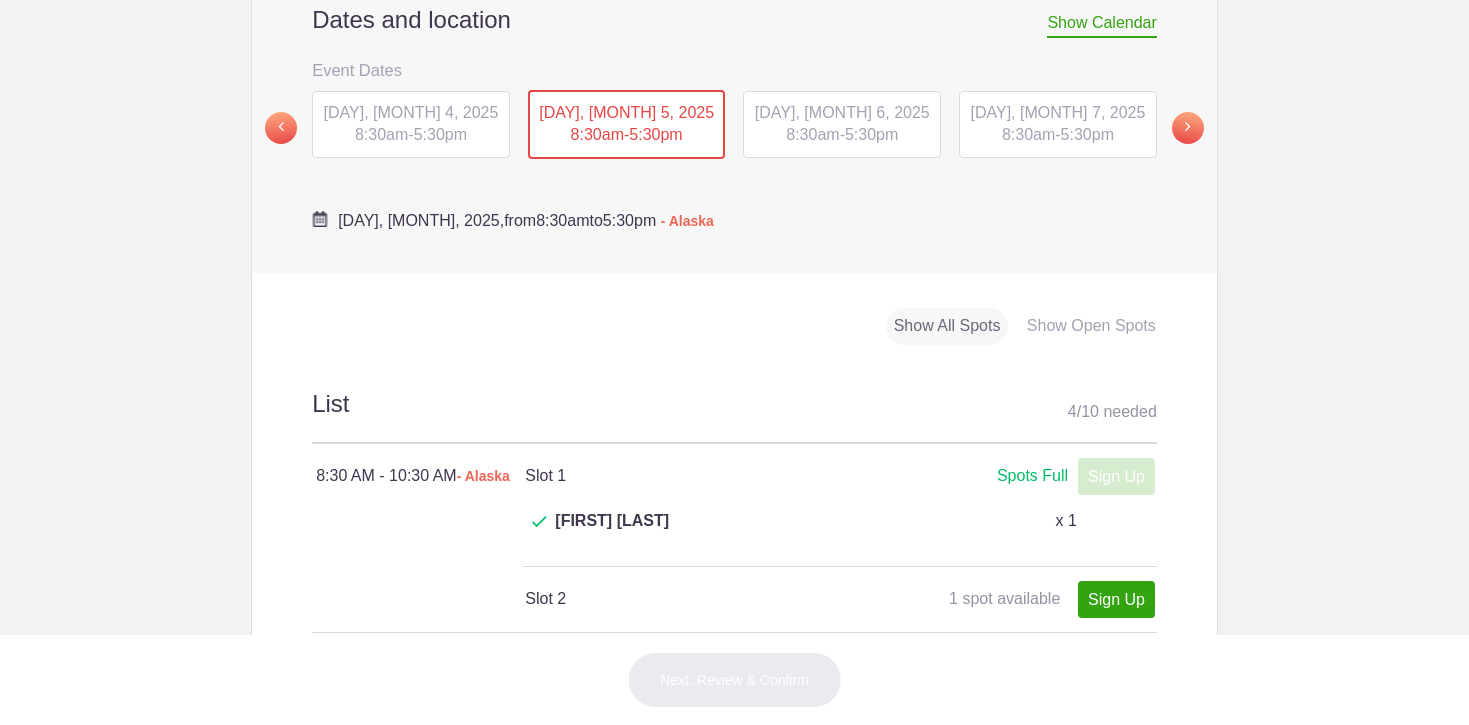 click on "WED, Aug  6, 2025
8:30am
-
5:30pm" at bounding box center [842, 125] 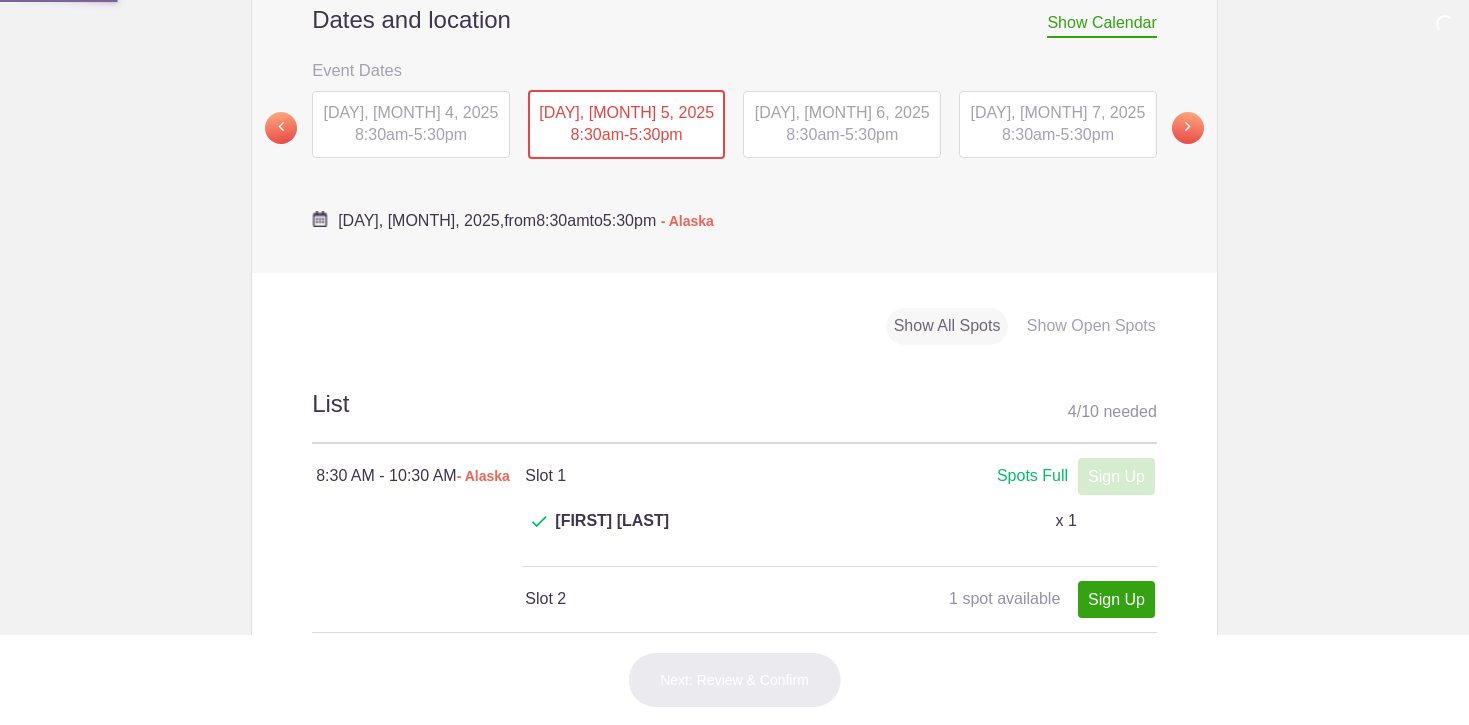 click on "8:30am" at bounding box center (812, 134) 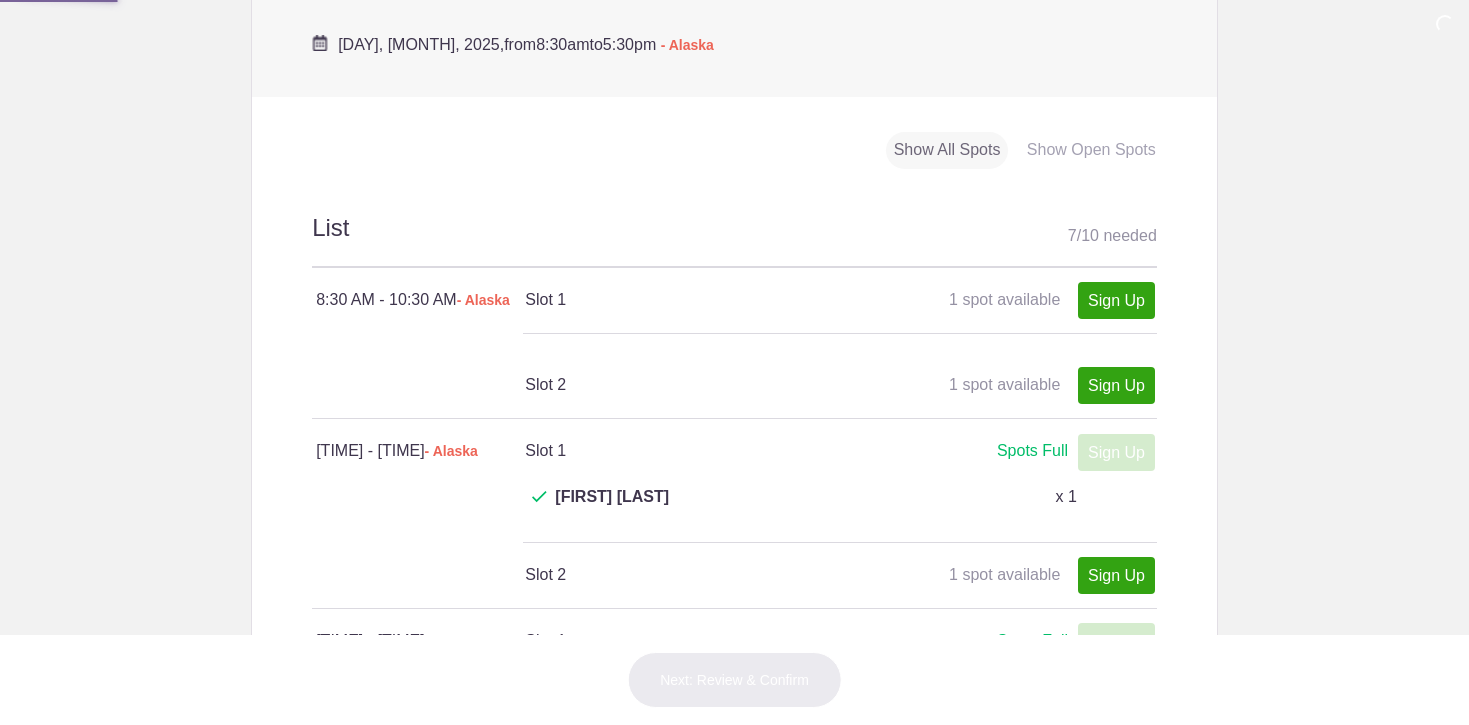 scroll, scrollTop: 1042, scrollLeft: 0, axis: vertical 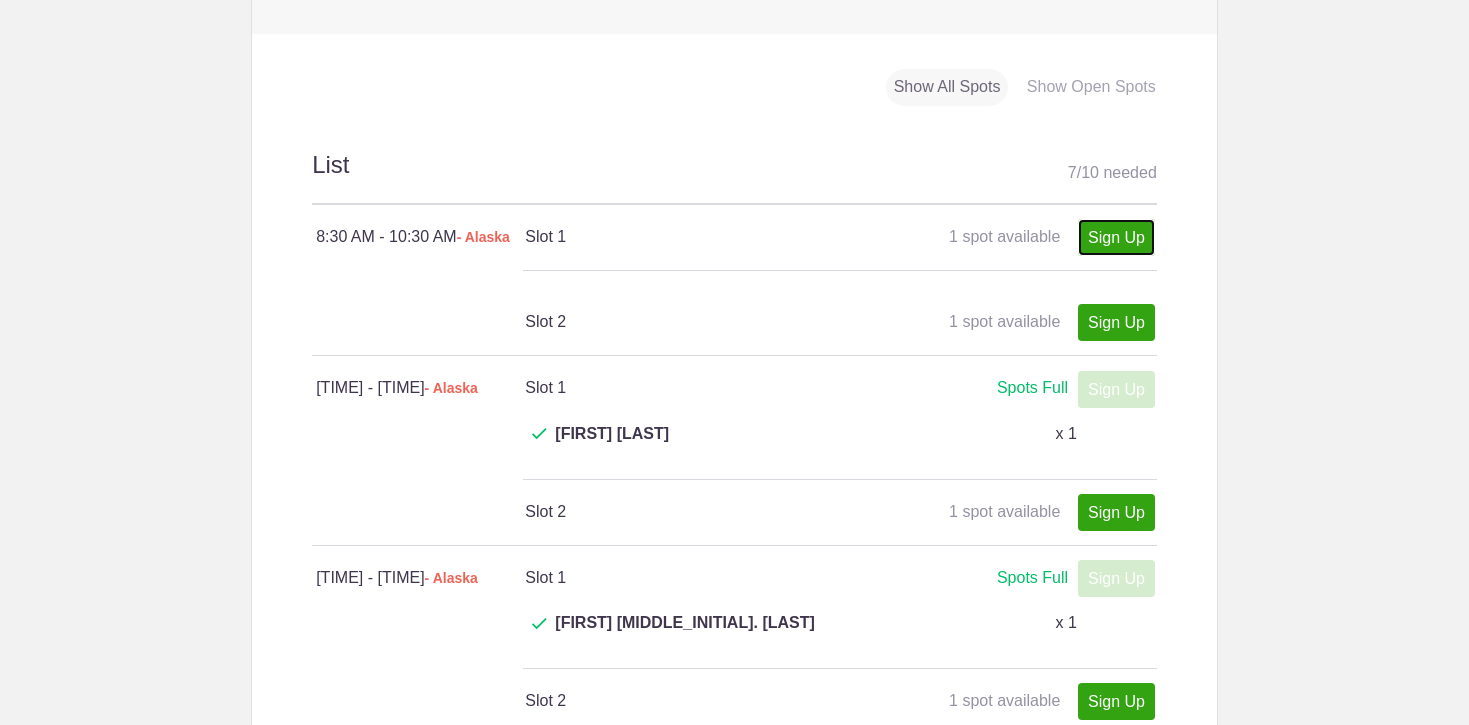 click on "Sign Up" at bounding box center (1116, 237) 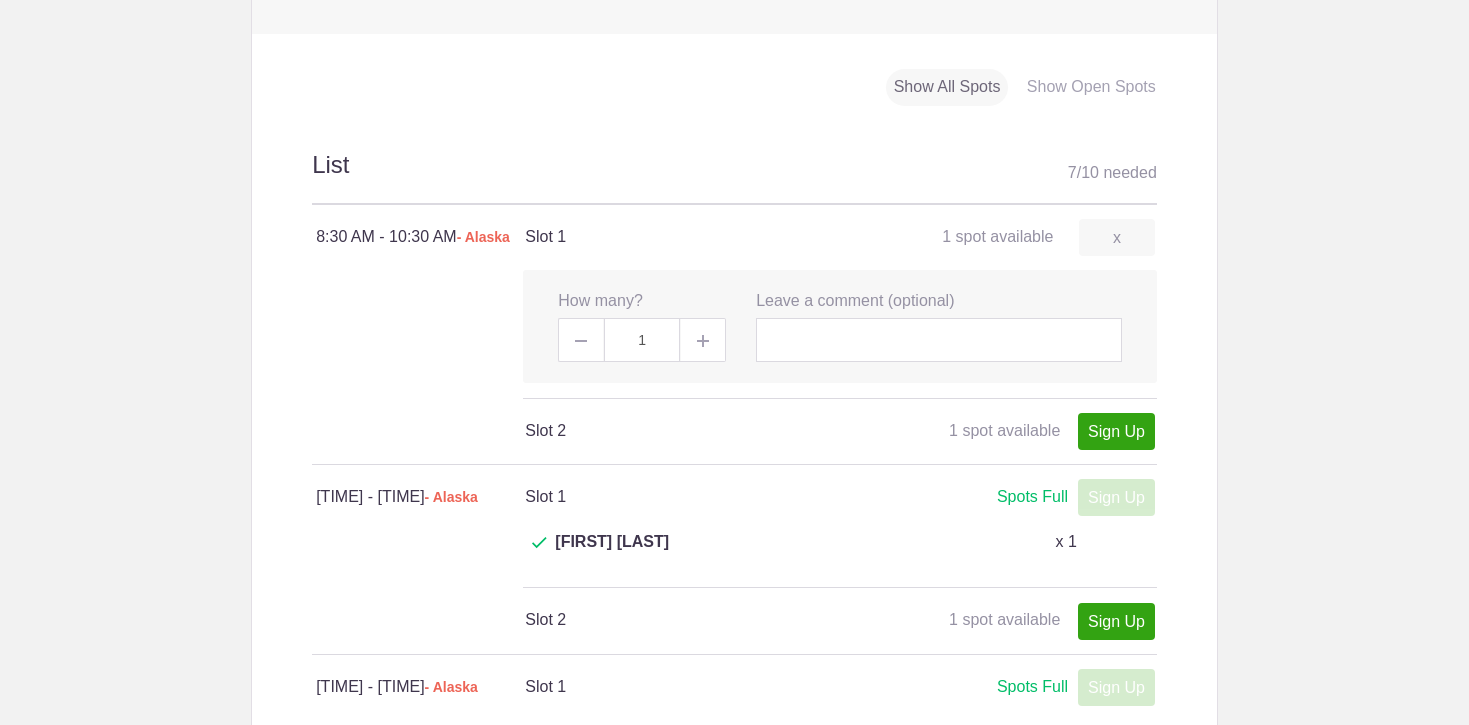 click on "Sign Up
x" at bounding box center [1110, 431] 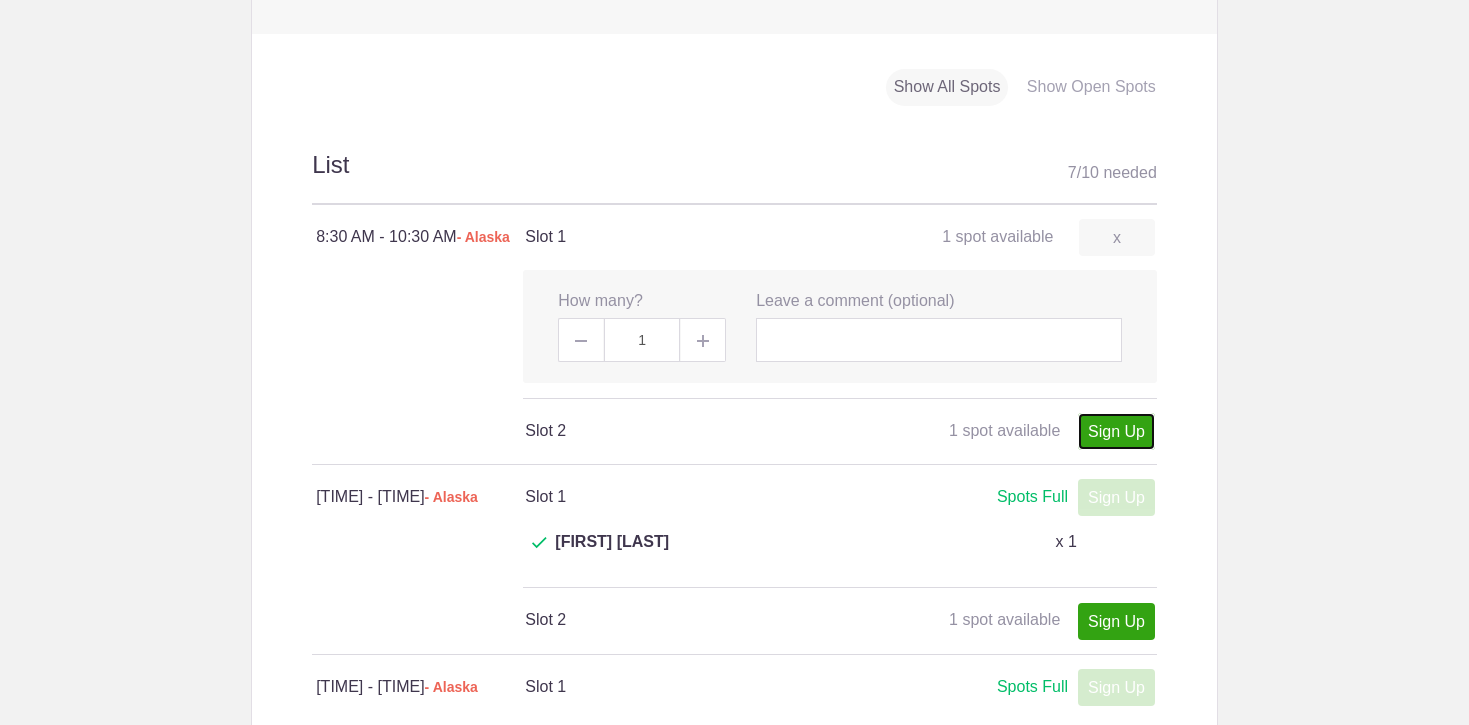 click on "Sign Up" at bounding box center [1116, 431] 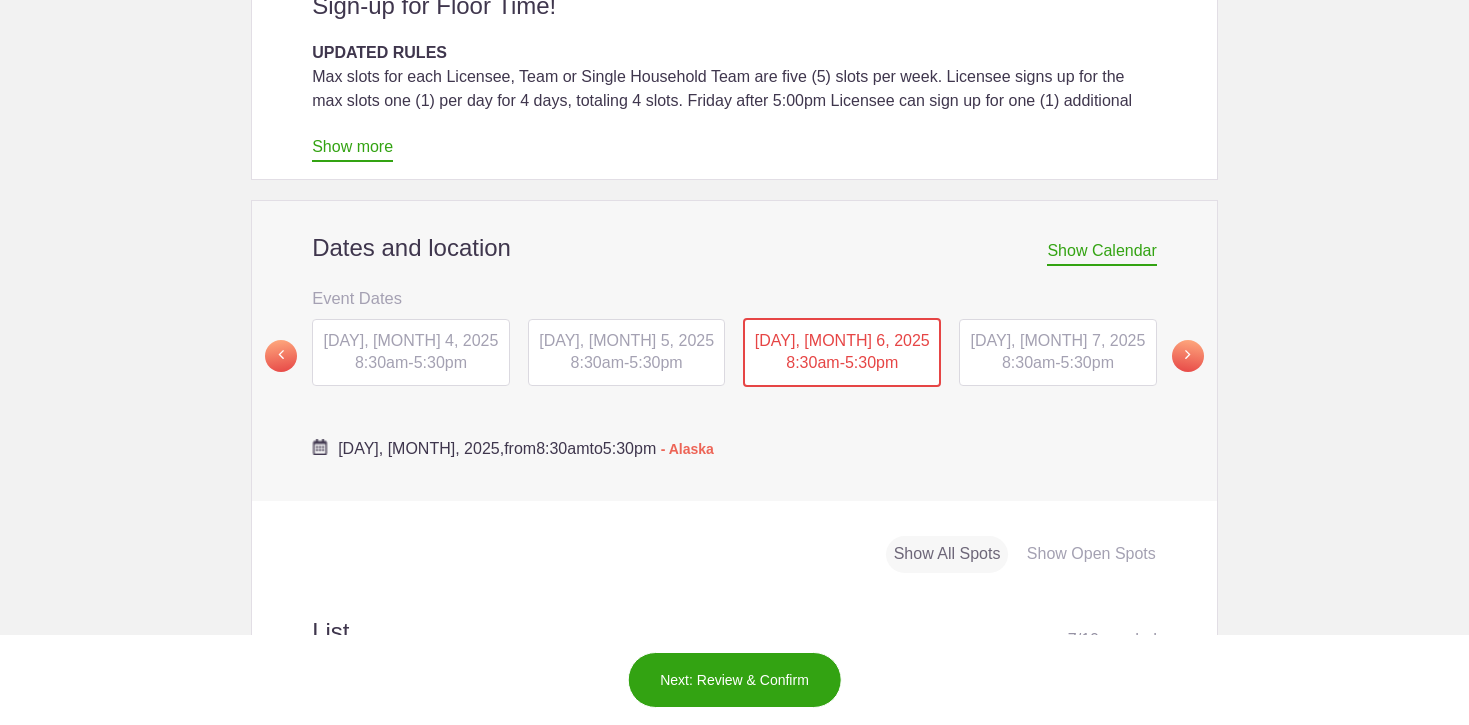scroll, scrollTop: 572, scrollLeft: 0, axis: vertical 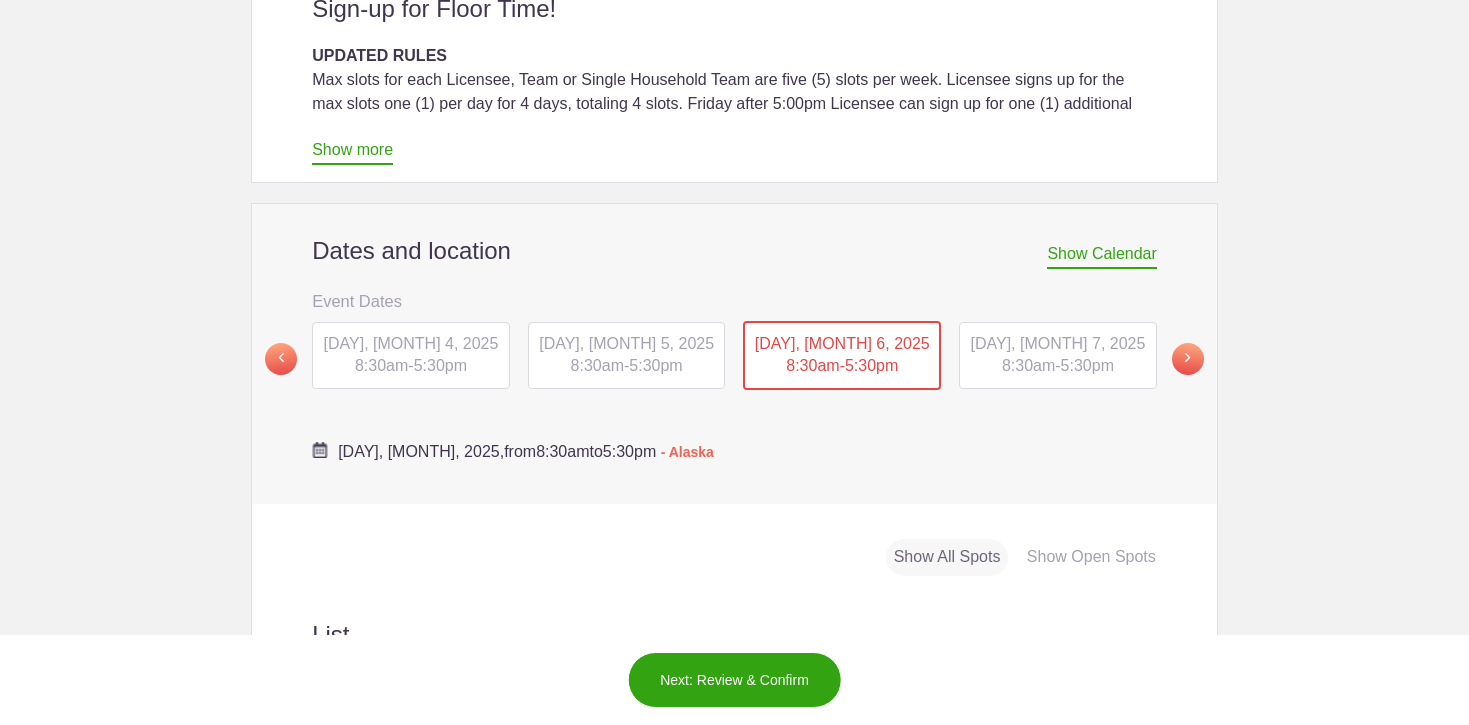 click on "Next: Review & Confirm" at bounding box center [734, 680] 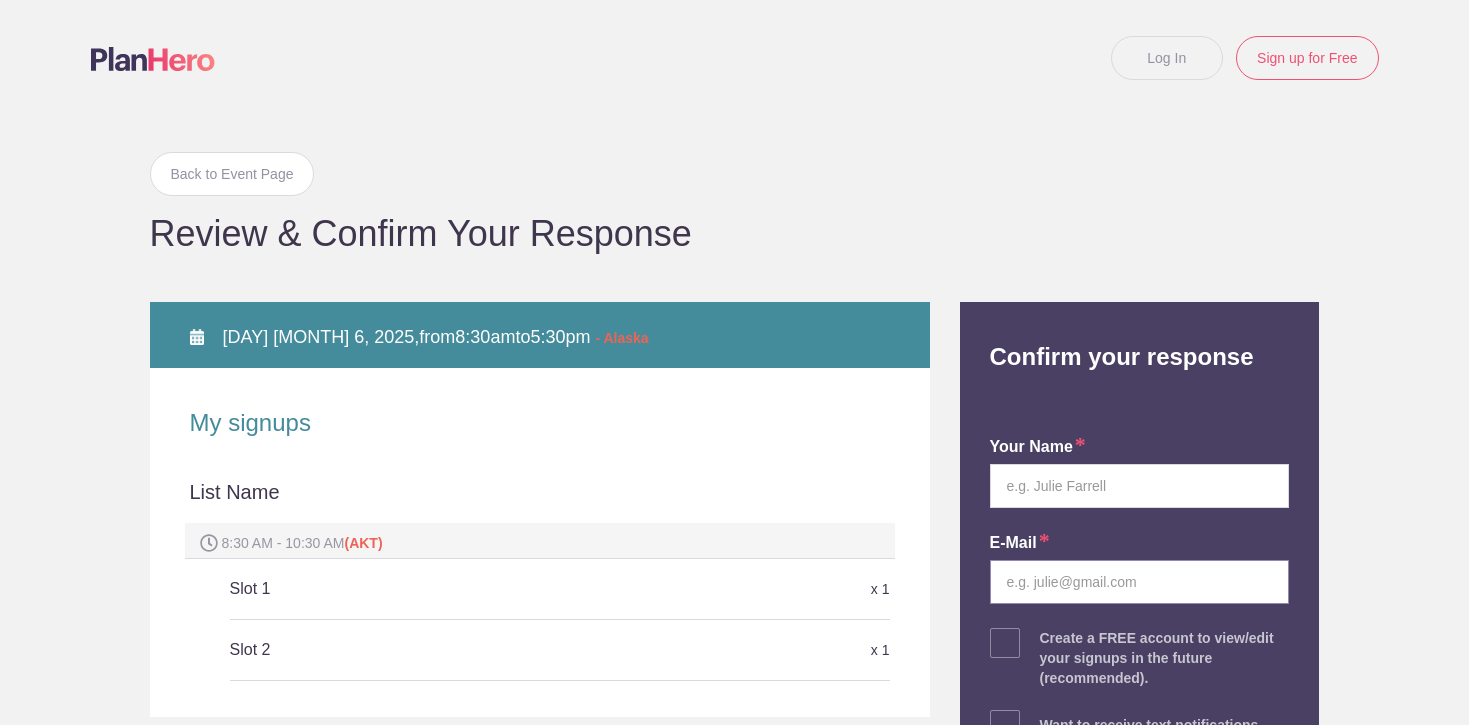 type on "Kristy Talbert" 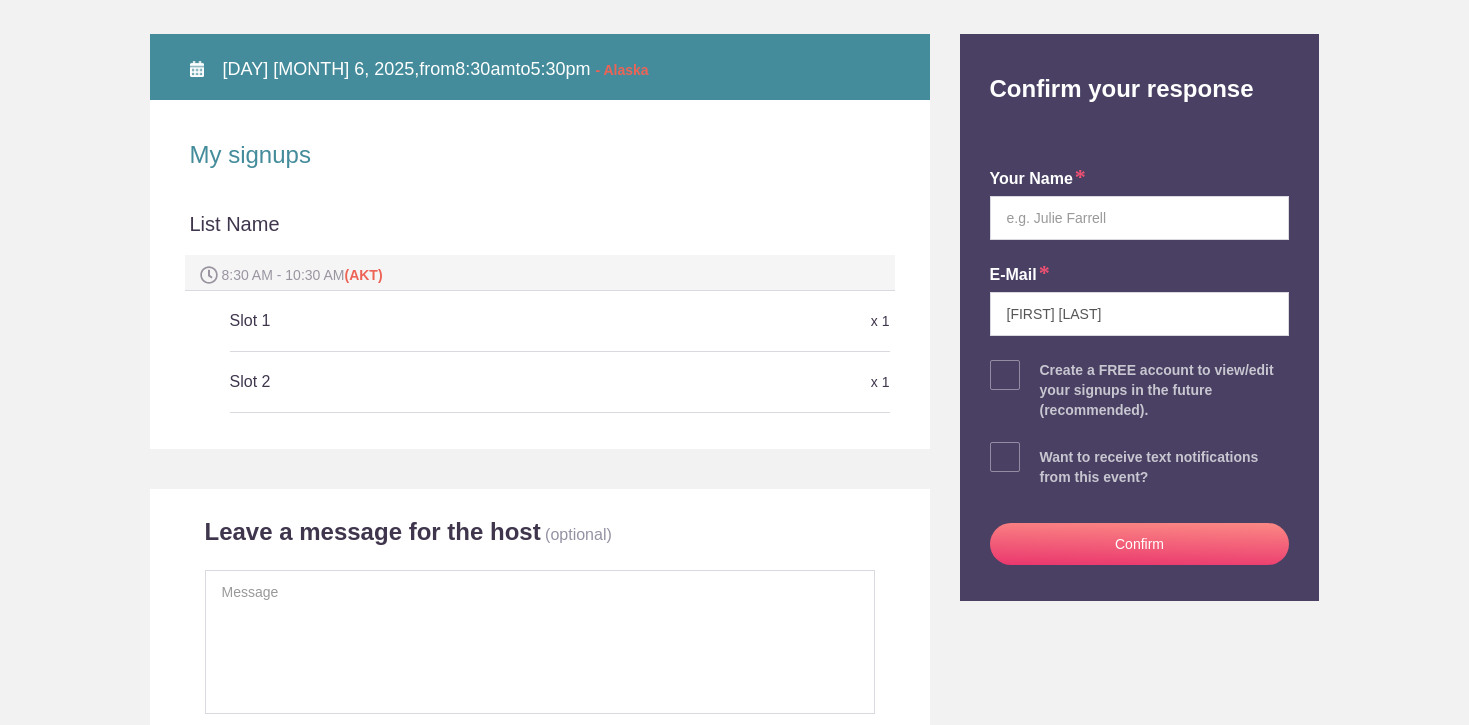 scroll, scrollTop: 128, scrollLeft: 0, axis: vertical 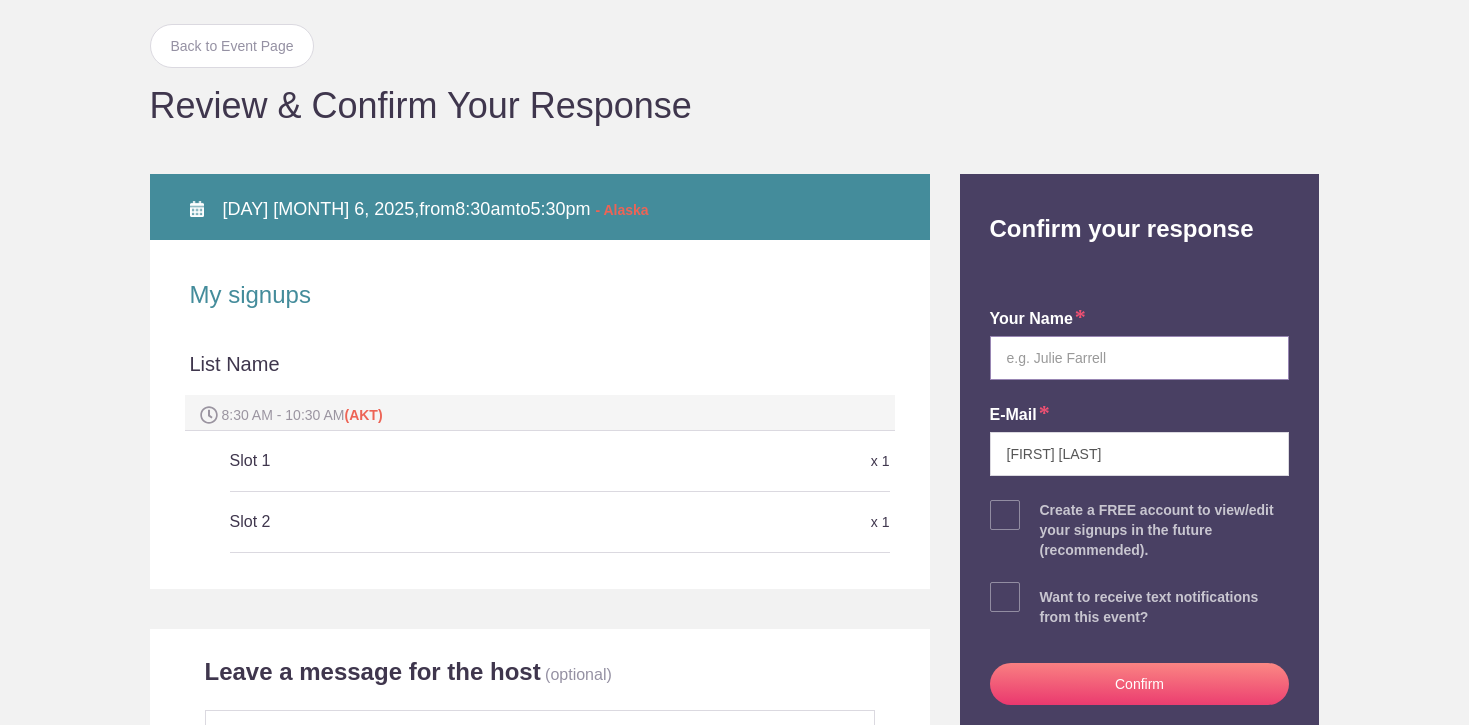 click at bounding box center [1140, 358] 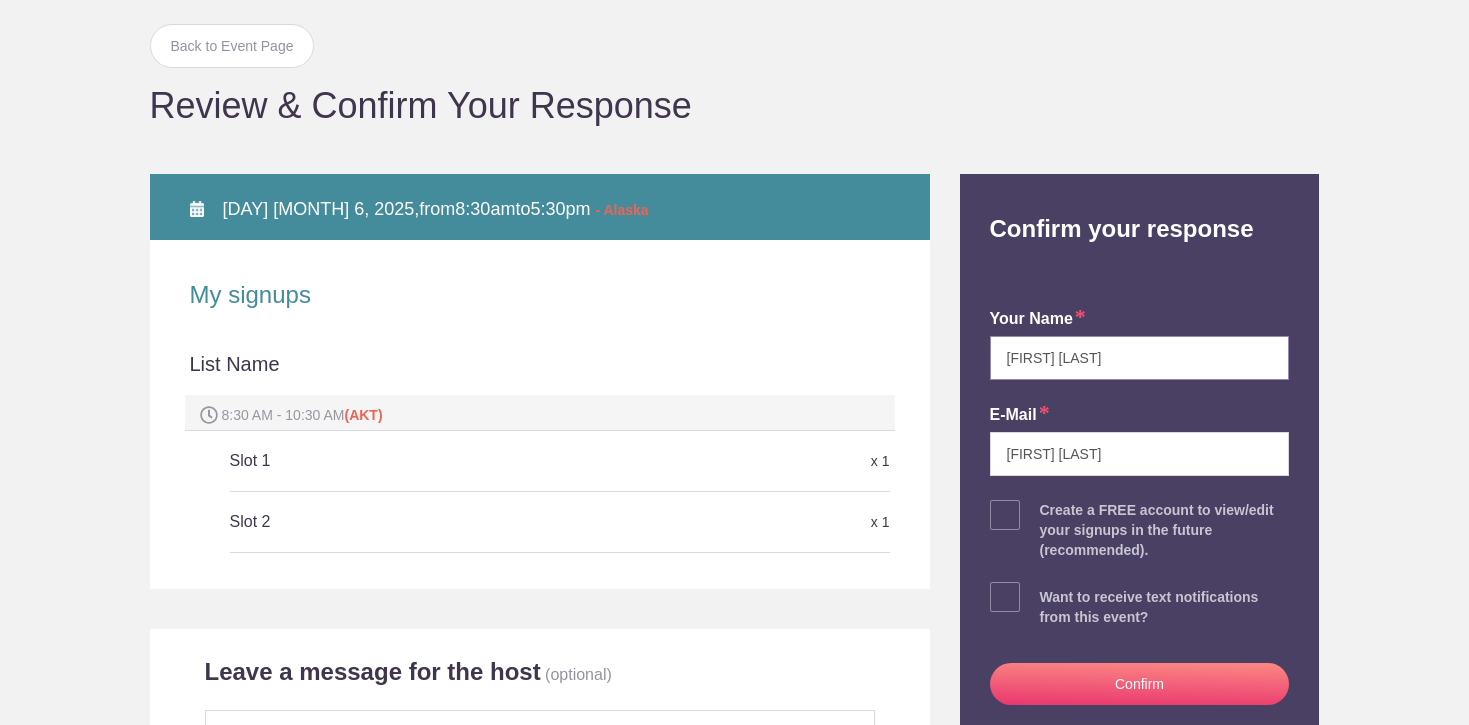 type on "Kristy Talbert" 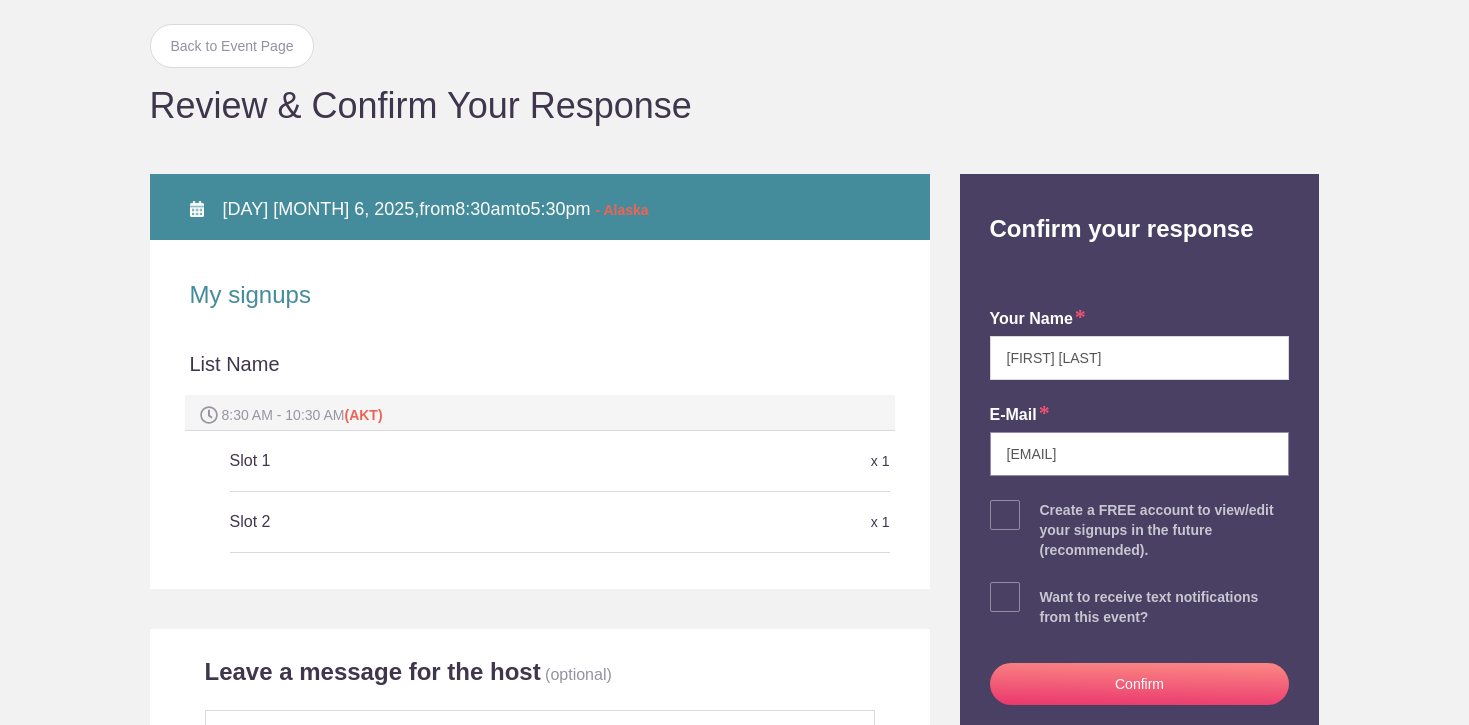 type on "treblat5@yahoo.com" 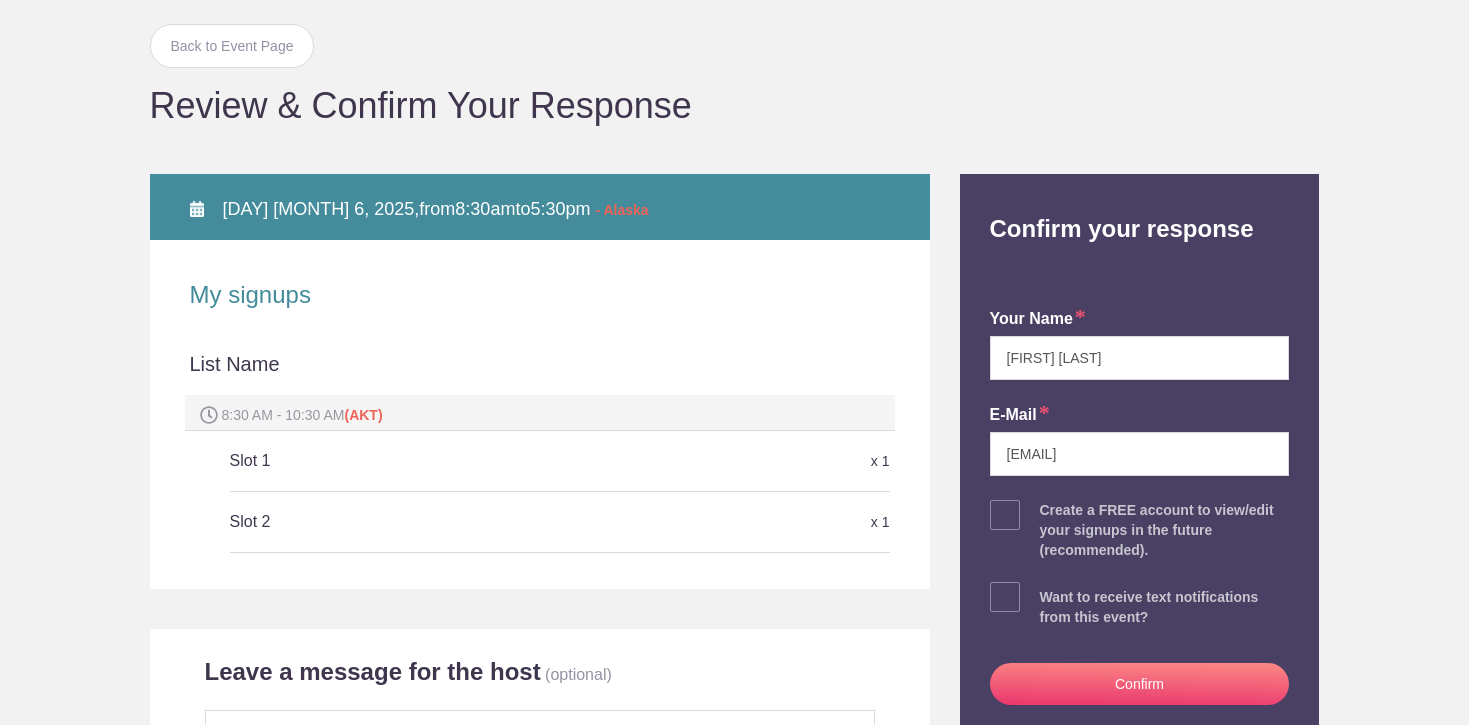 click on "Confirm" at bounding box center [1140, 684] 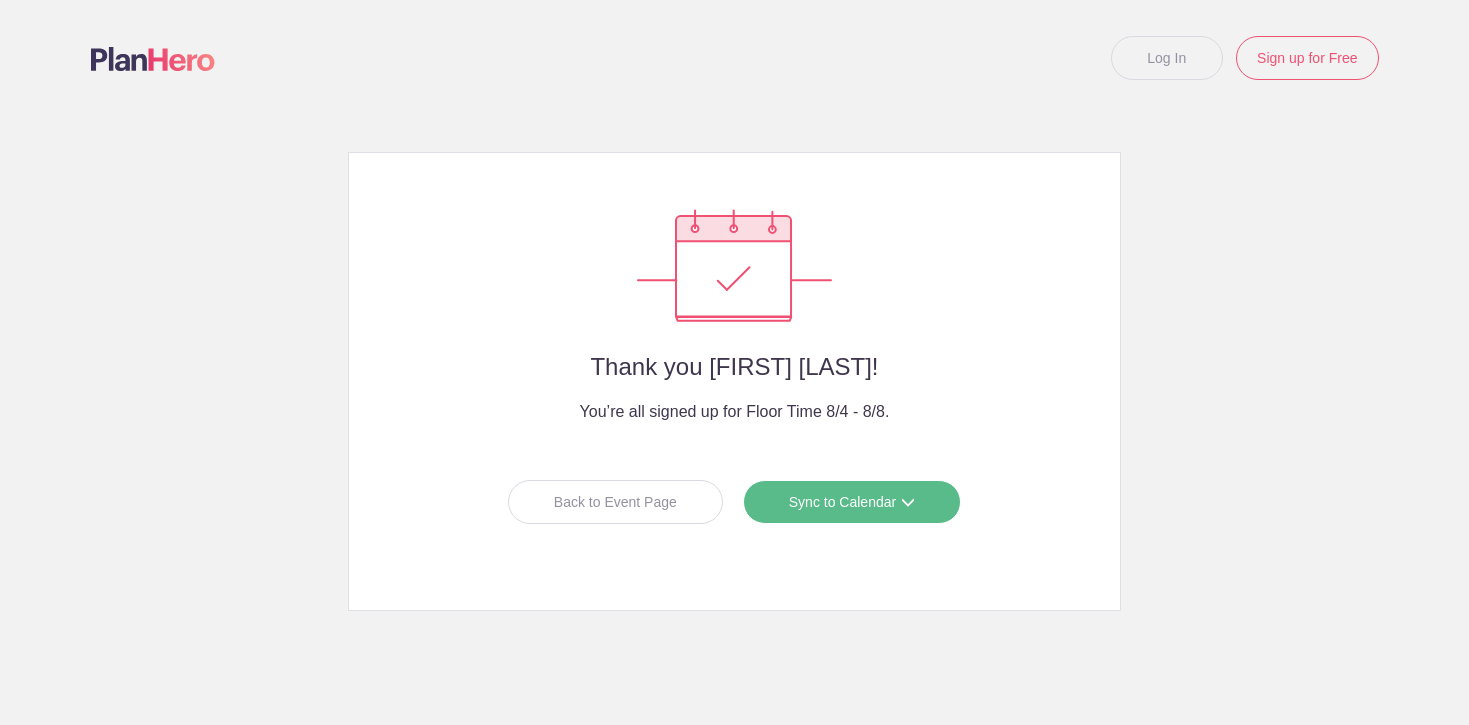 scroll, scrollTop: 0, scrollLeft: 0, axis: both 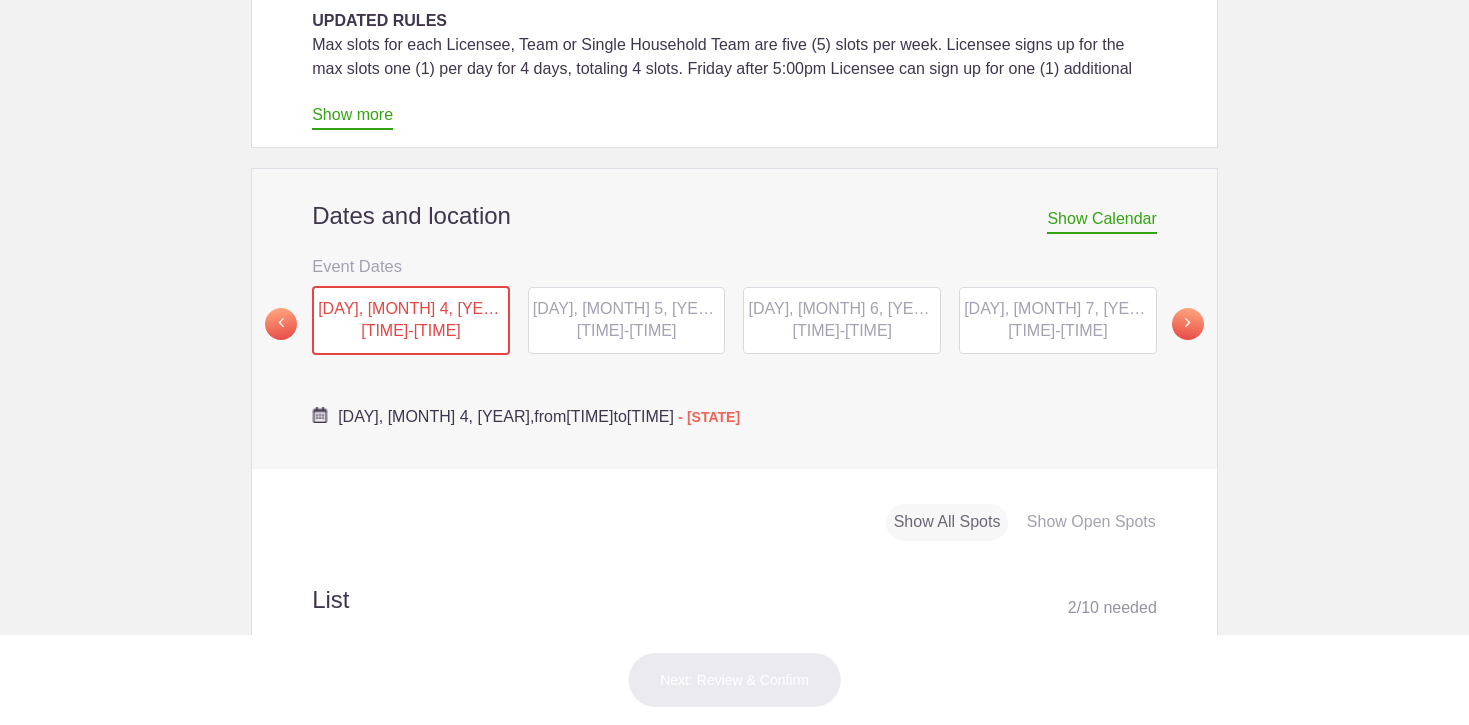 click on "8:30am" at bounding box center [816, 330] 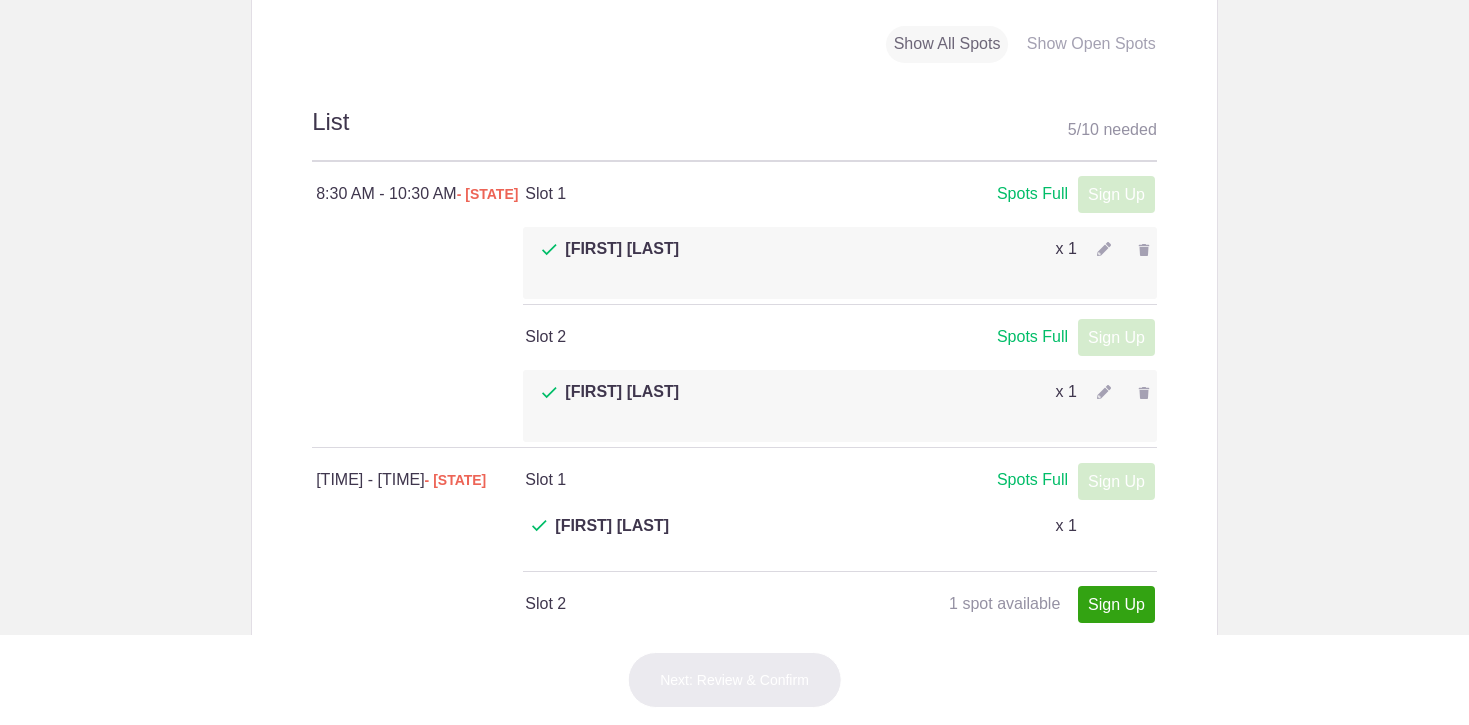scroll, scrollTop: 1230, scrollLeft: 0, axis: vertical 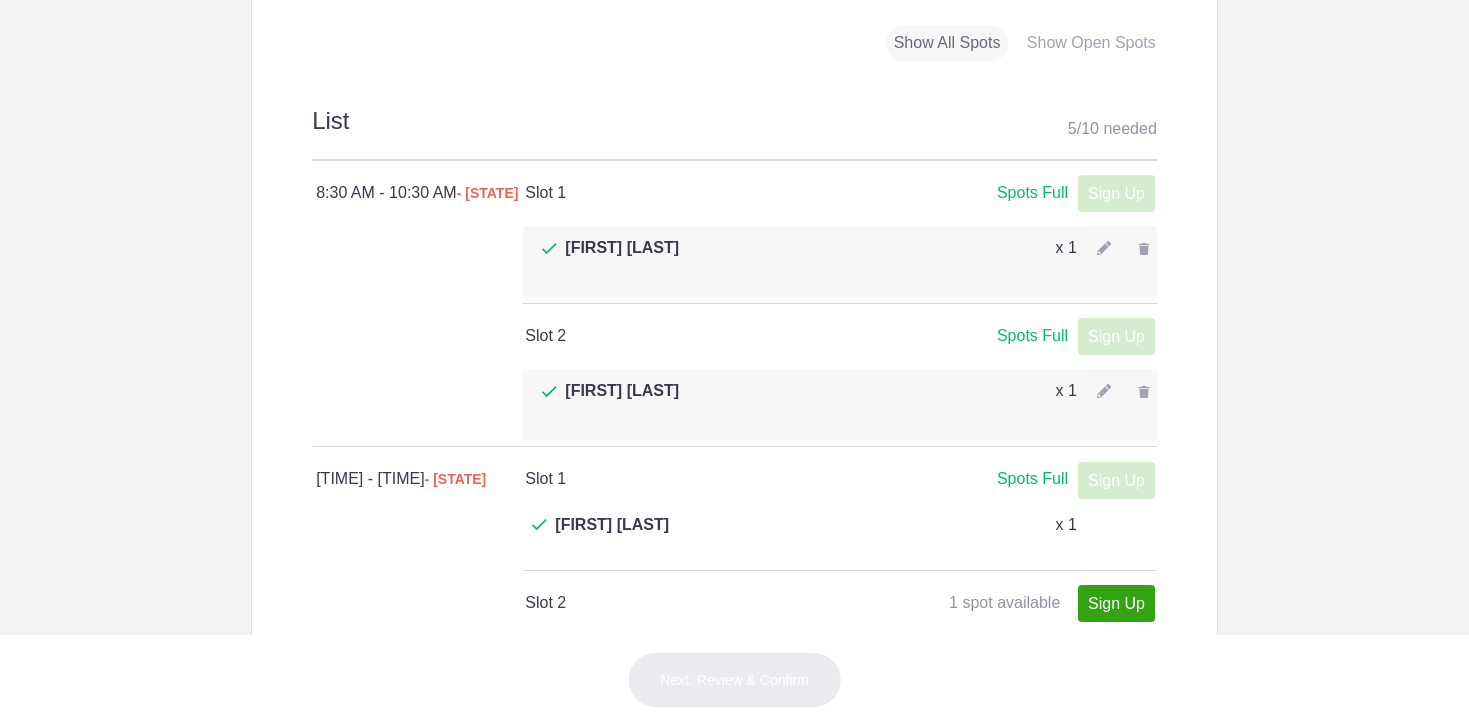 click at bounding box center (1144, 392) 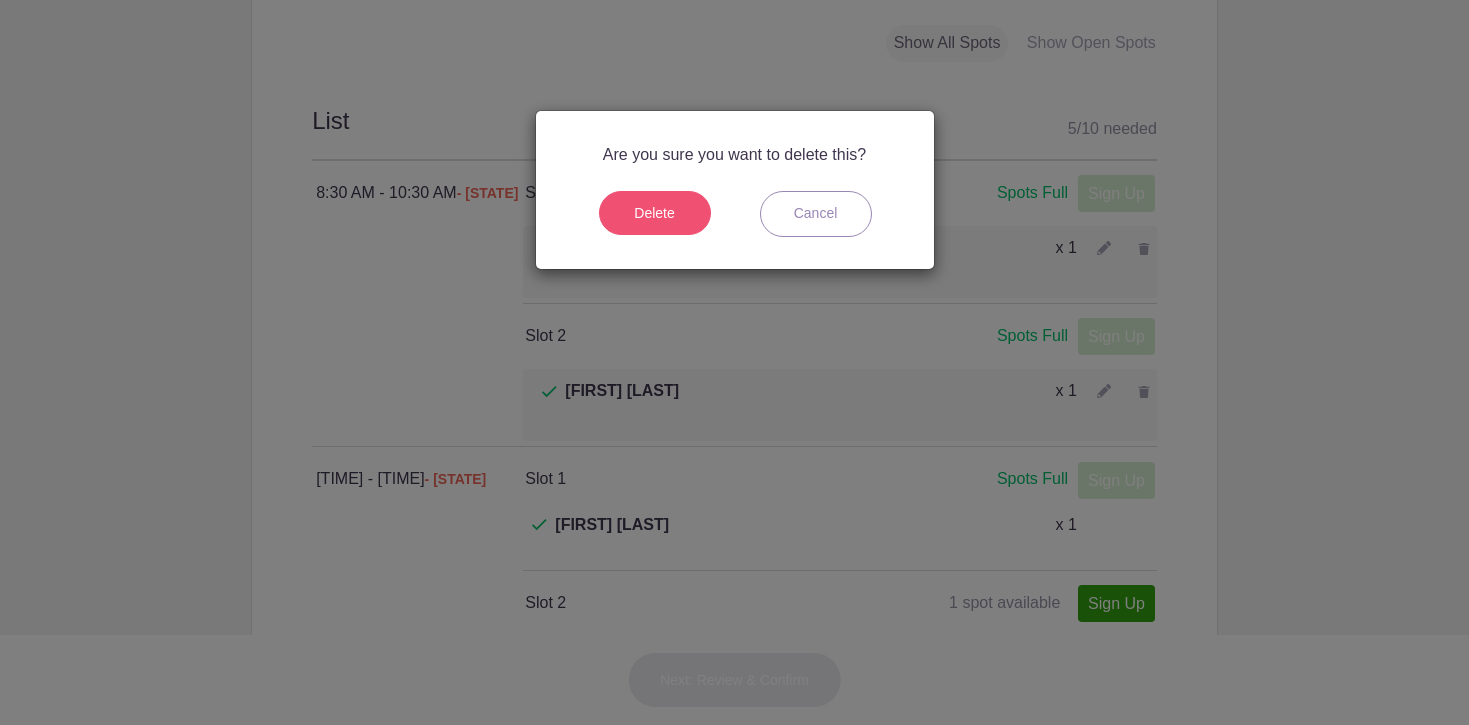 click on "Delete" at bounding box center (655, 213) 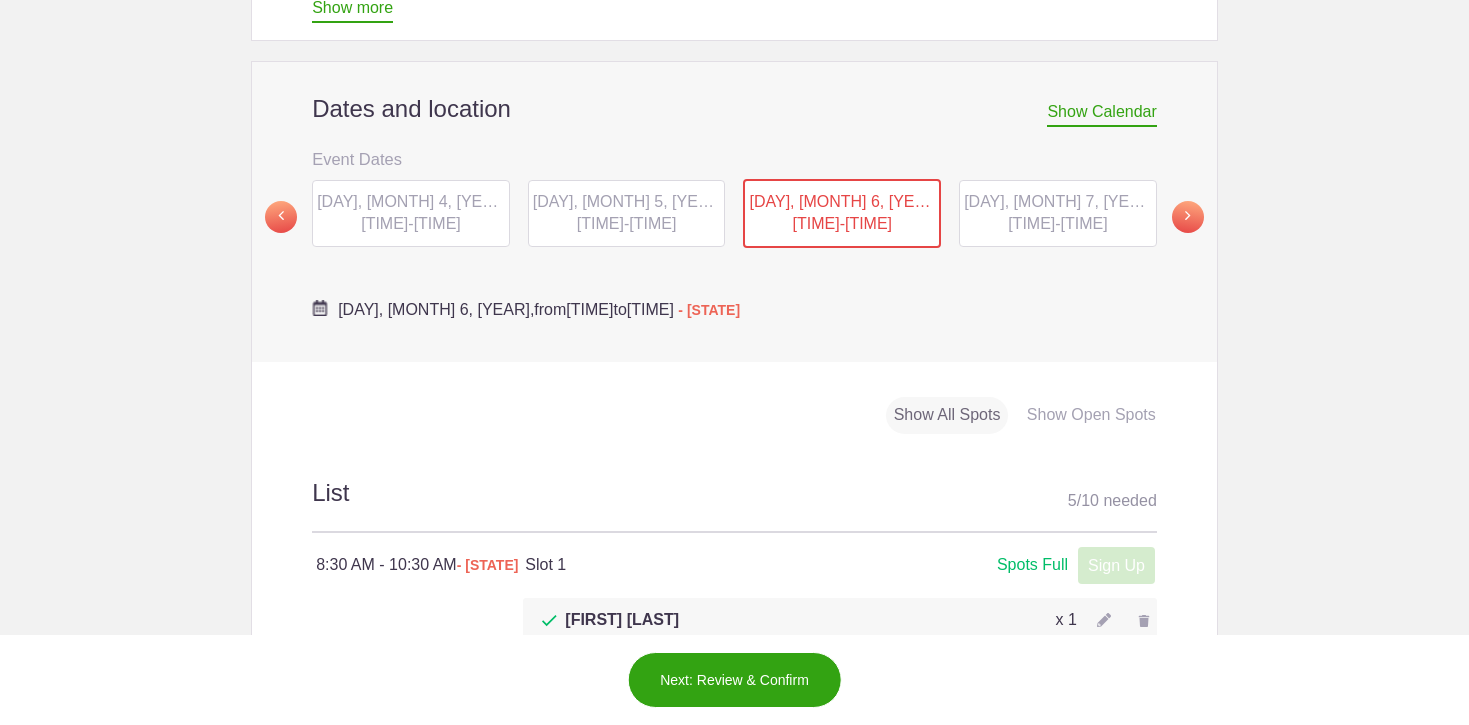 scroll, scrollTop: 856, scrollLeft: 0, axis: vertical 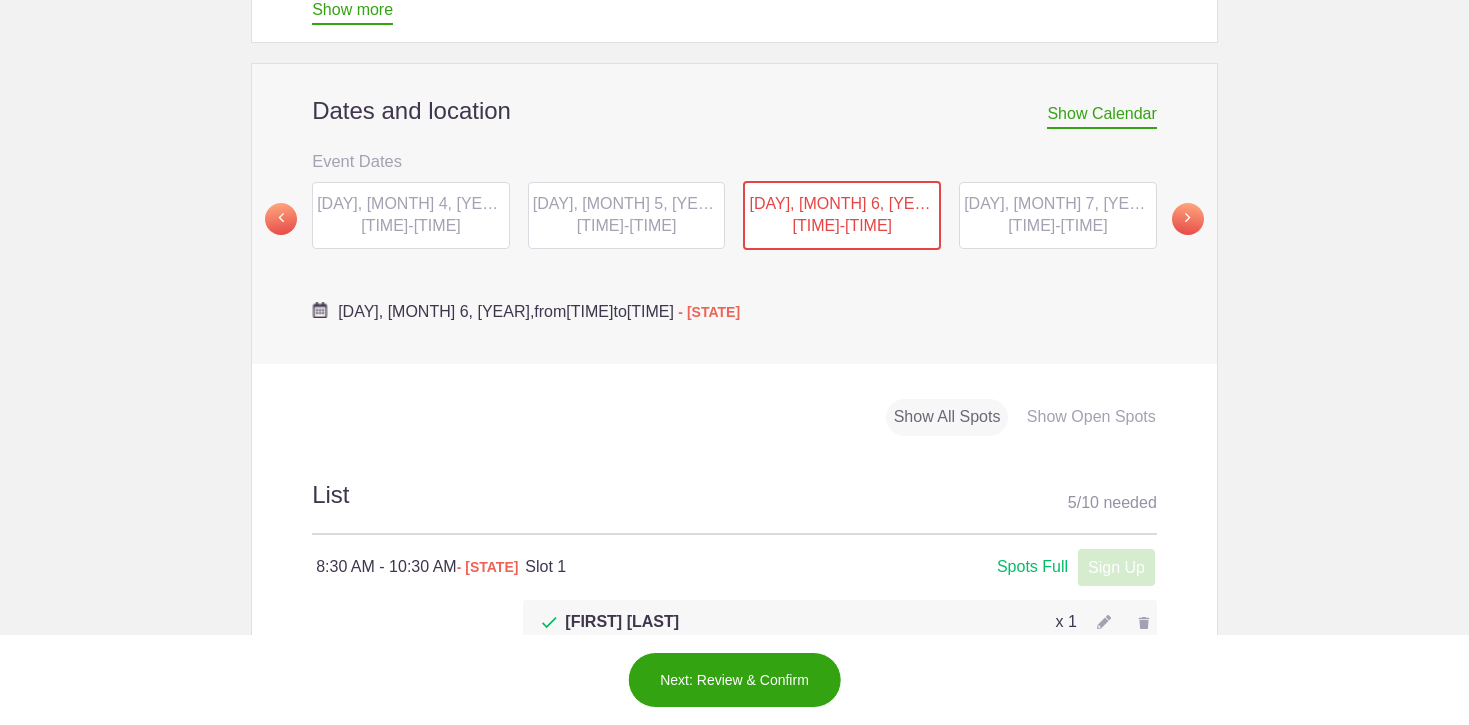 click on "5:30pm" at bounding box center (652, 225) 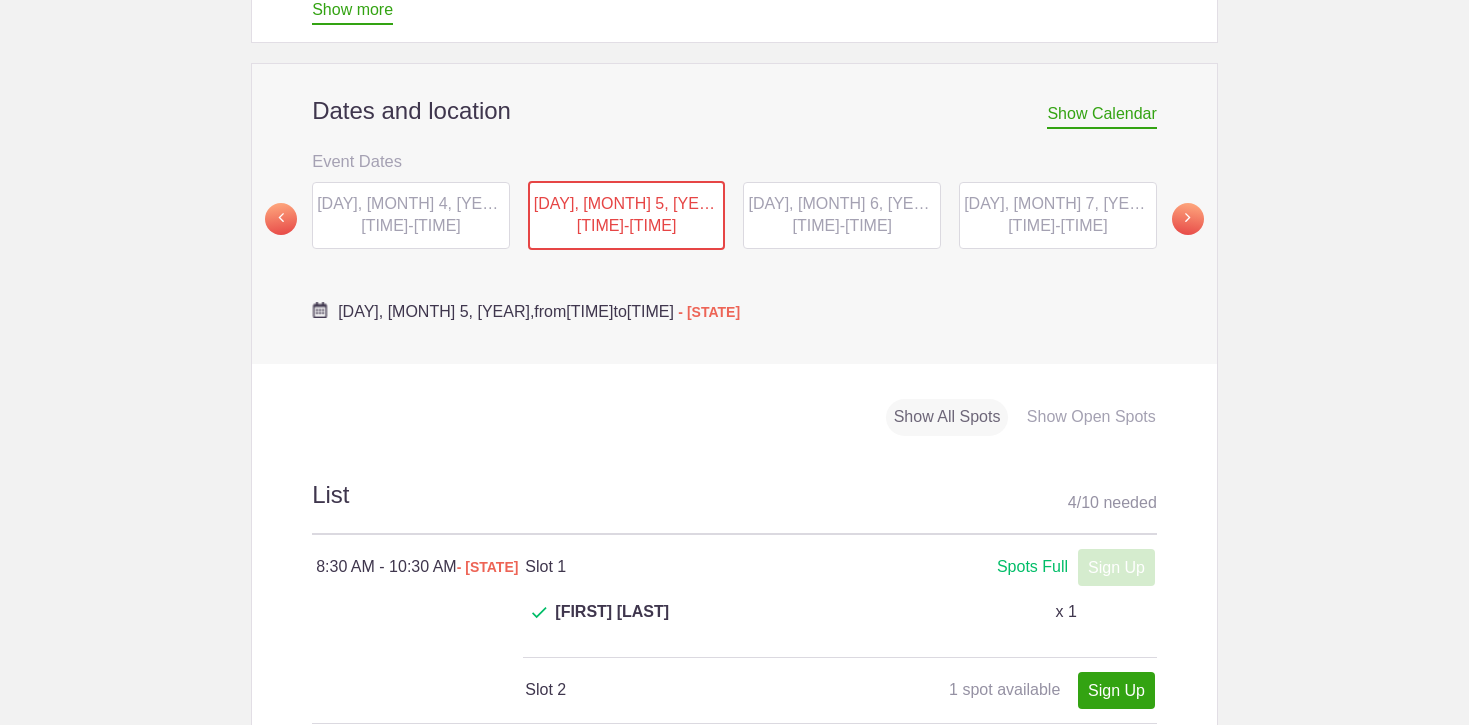 click on "WED, Aug  6, 2025" at bounding box center [844, 203] 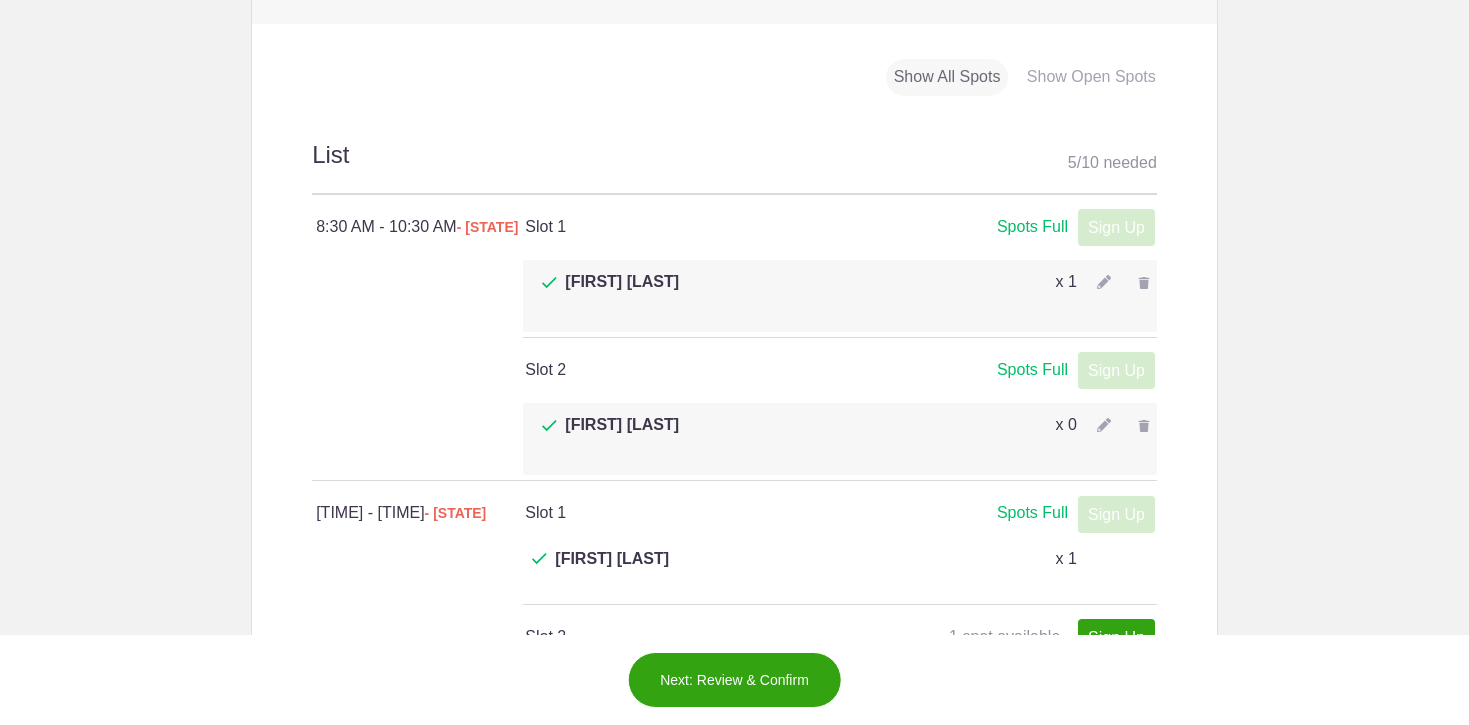 scroll, scrollTop: 1198, scrollLeft: 0, axis: vertical 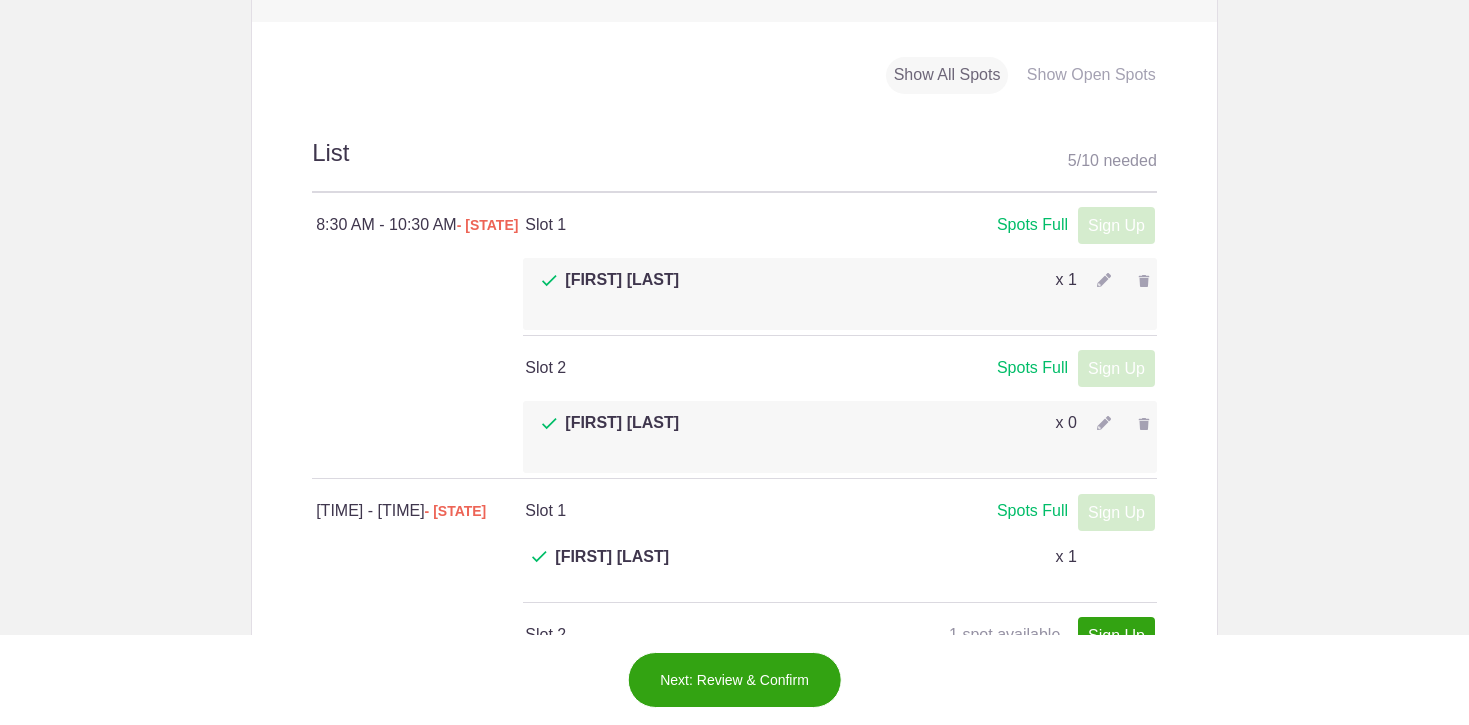 click at bounding box center (1104, 423) 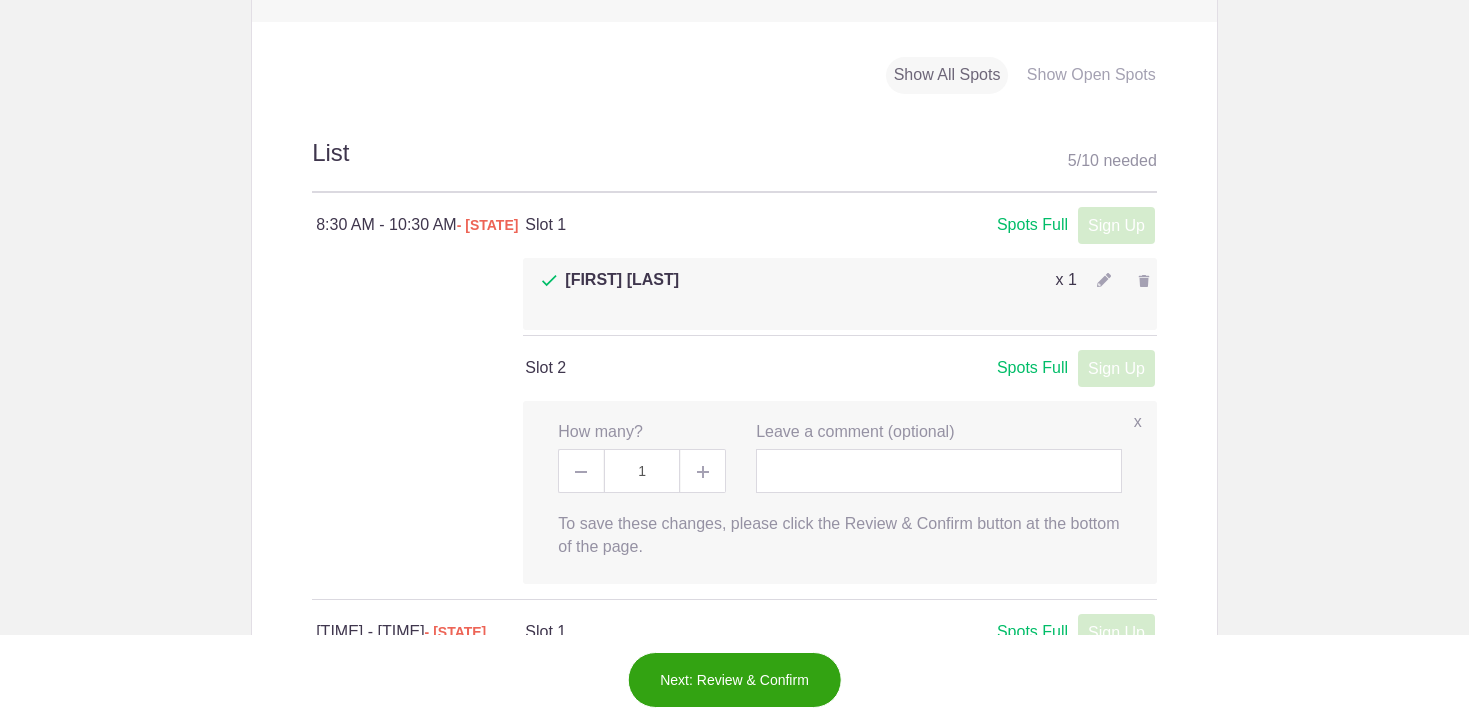 click on "x" at bounding box center (1138, 422) 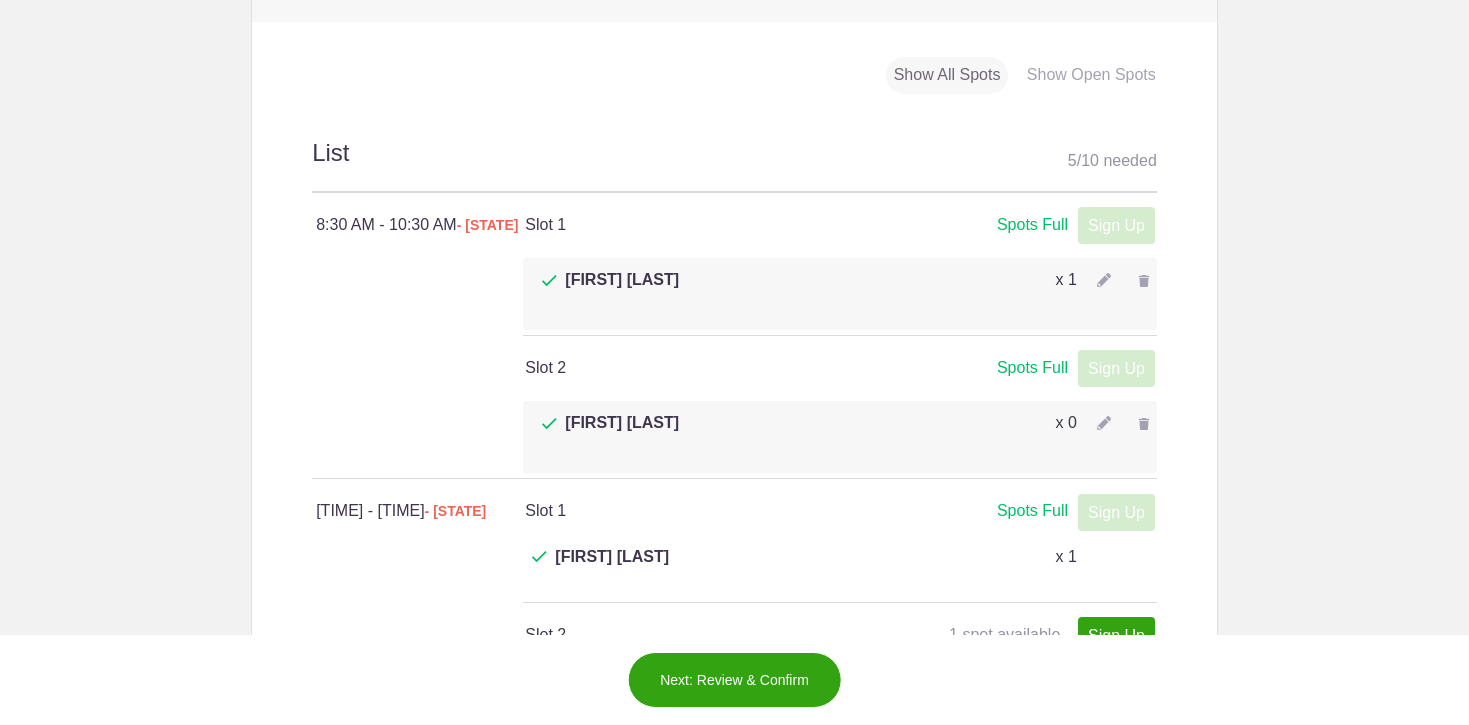click at bounding box center (1144, 424) 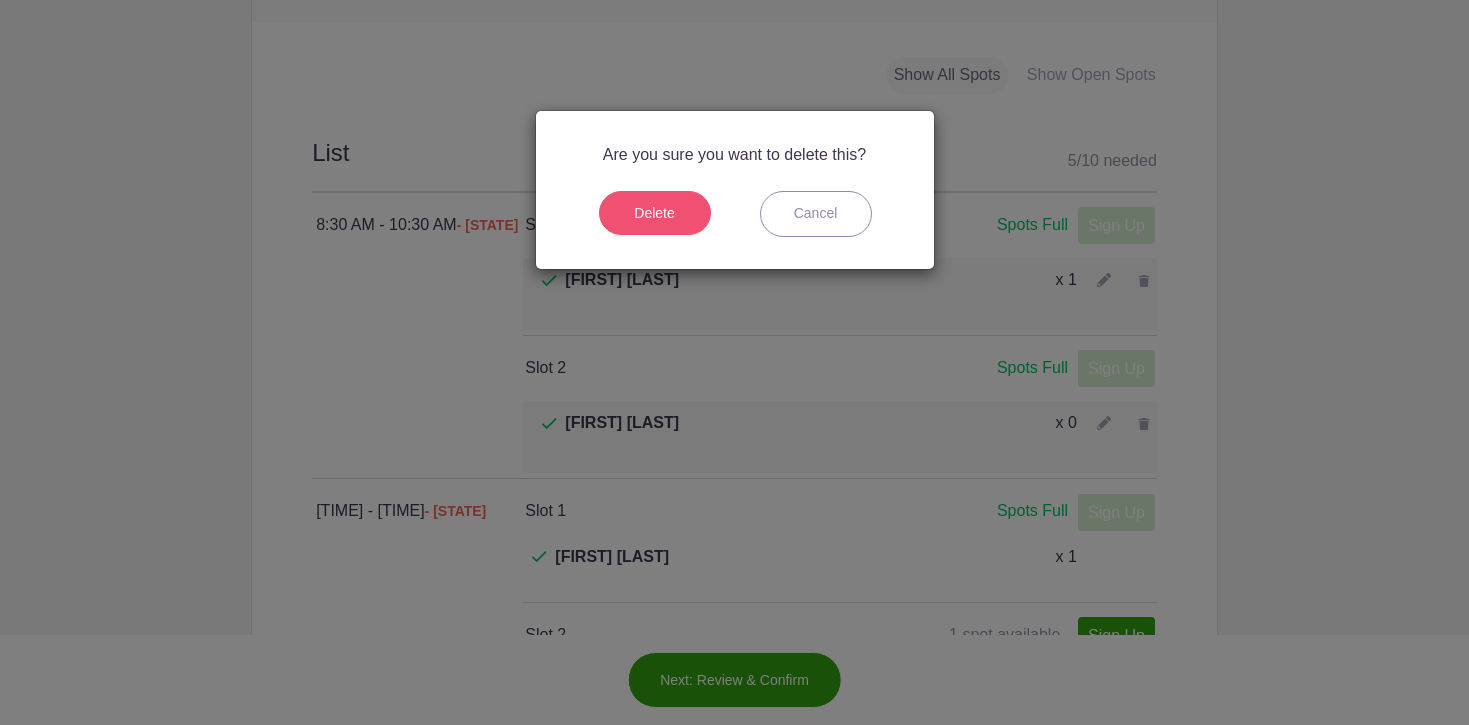 click on "Delete" at bounding box center (655, 213) 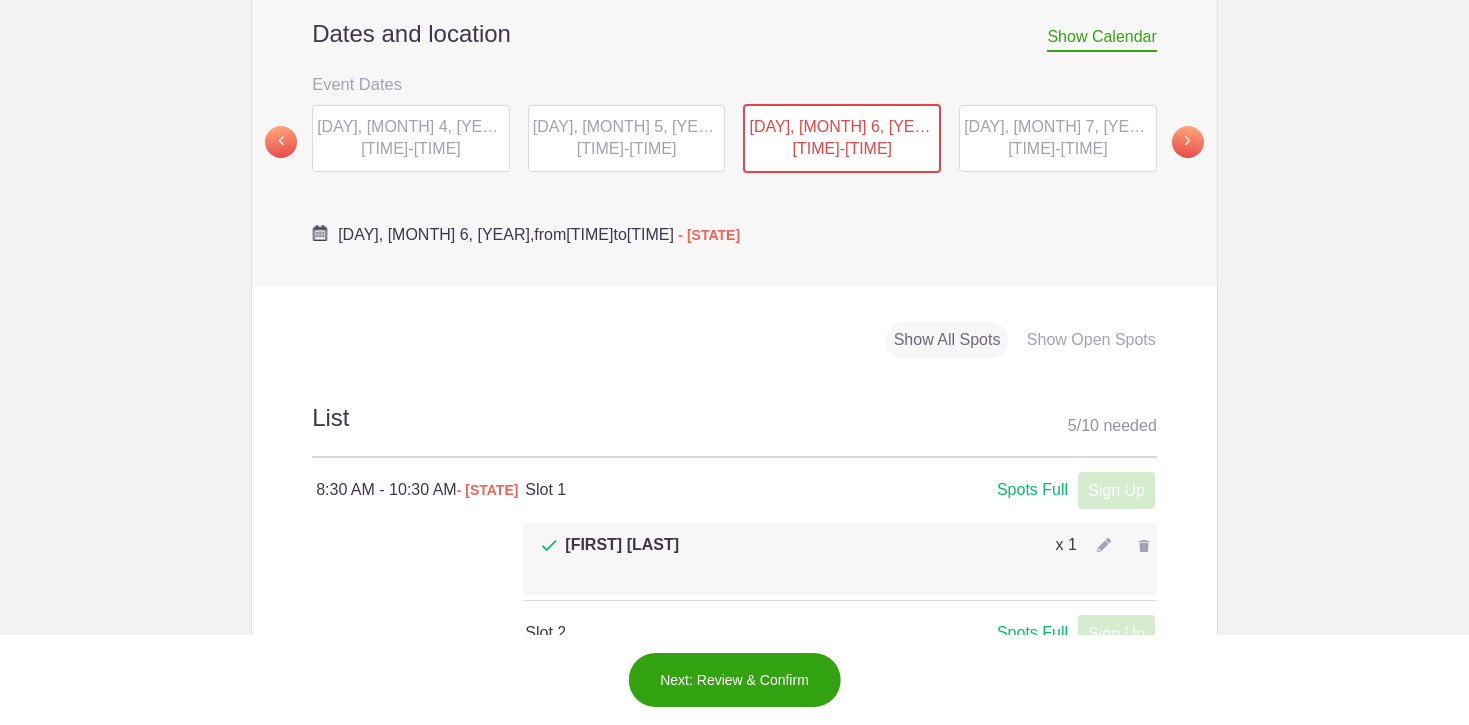 scroll, scrollTop: 728, scrollLeft: 0, axis: vertical 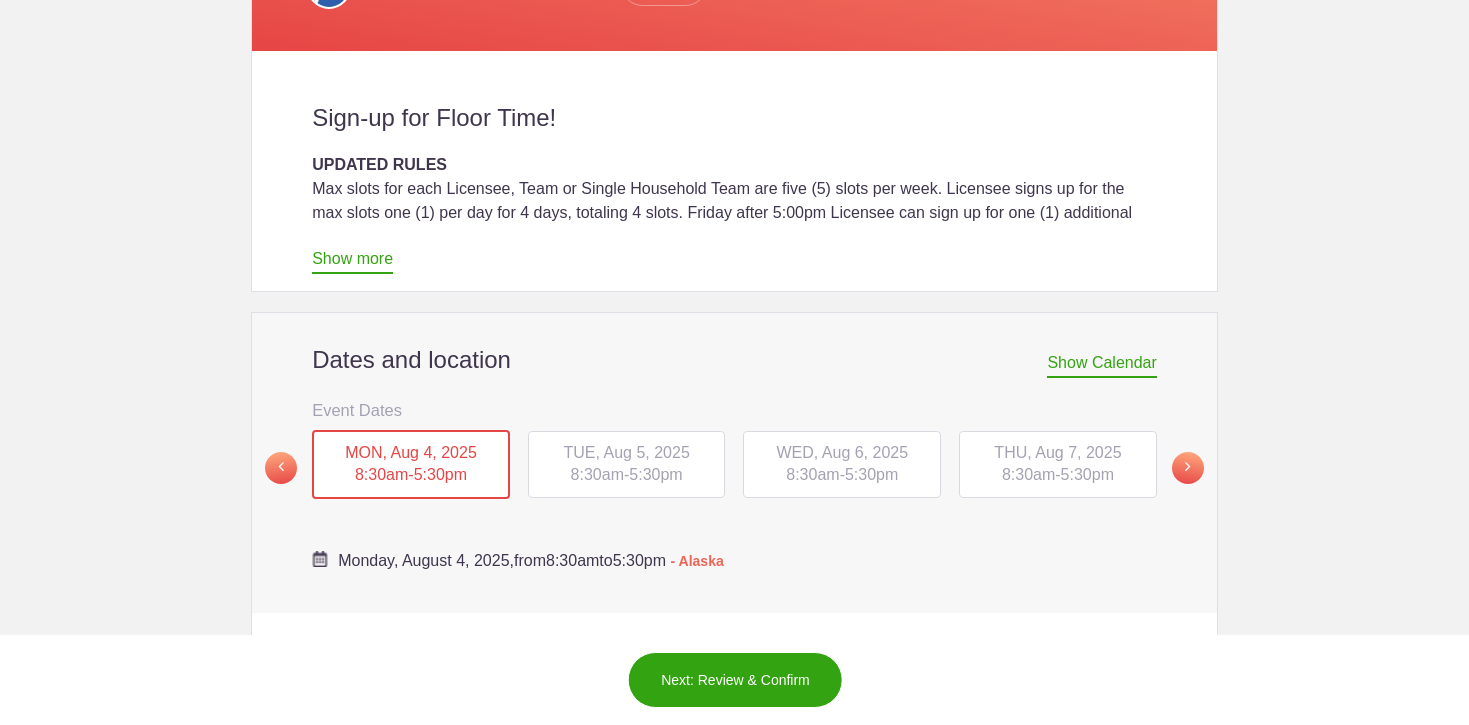 click on "WED, Aug  6, 2025
8:30am
-
5:30pm" at bounding box center [842, 465] 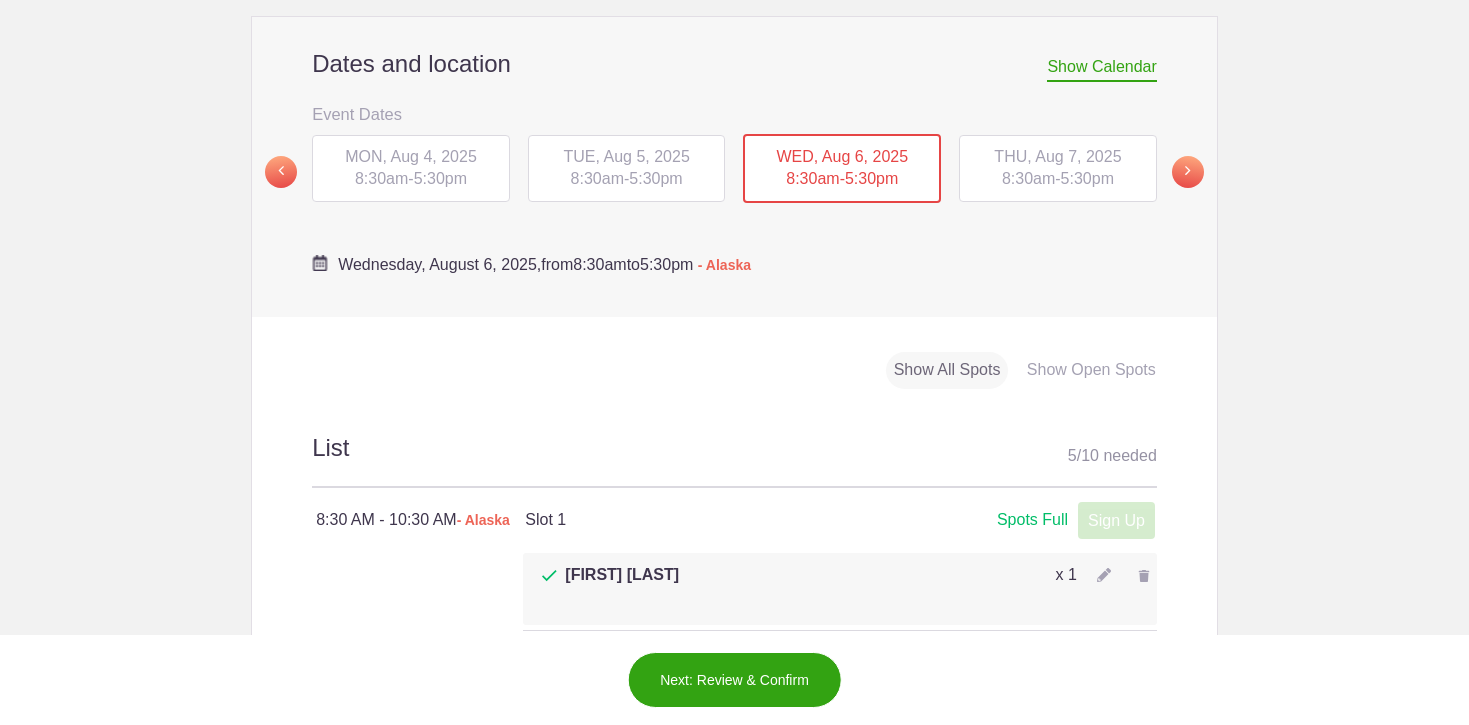 scroll, scrollTop: 690, scrollLeft: 0, axis: vertical 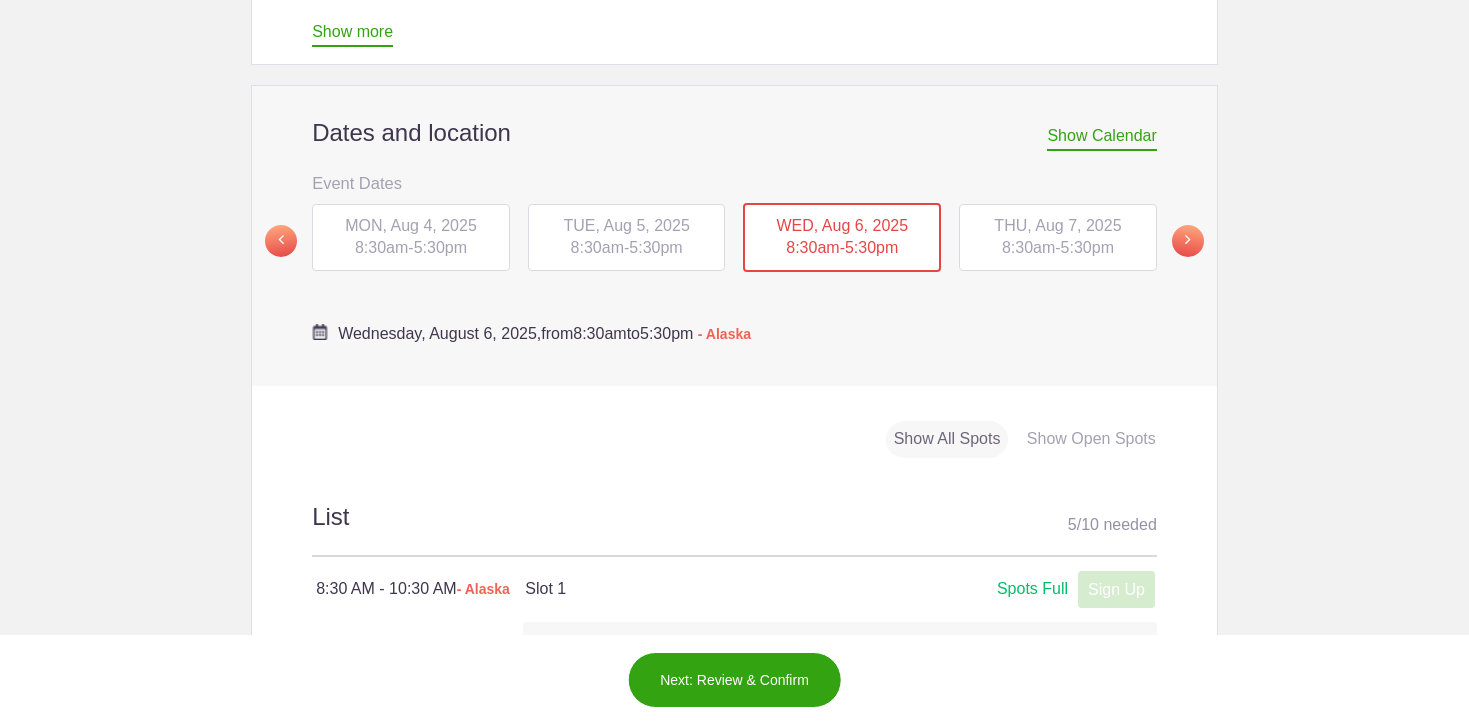 click on "THU, Aug  7, 2025
8:30am
-
5:30pm" at bounding box center [1058, 238] 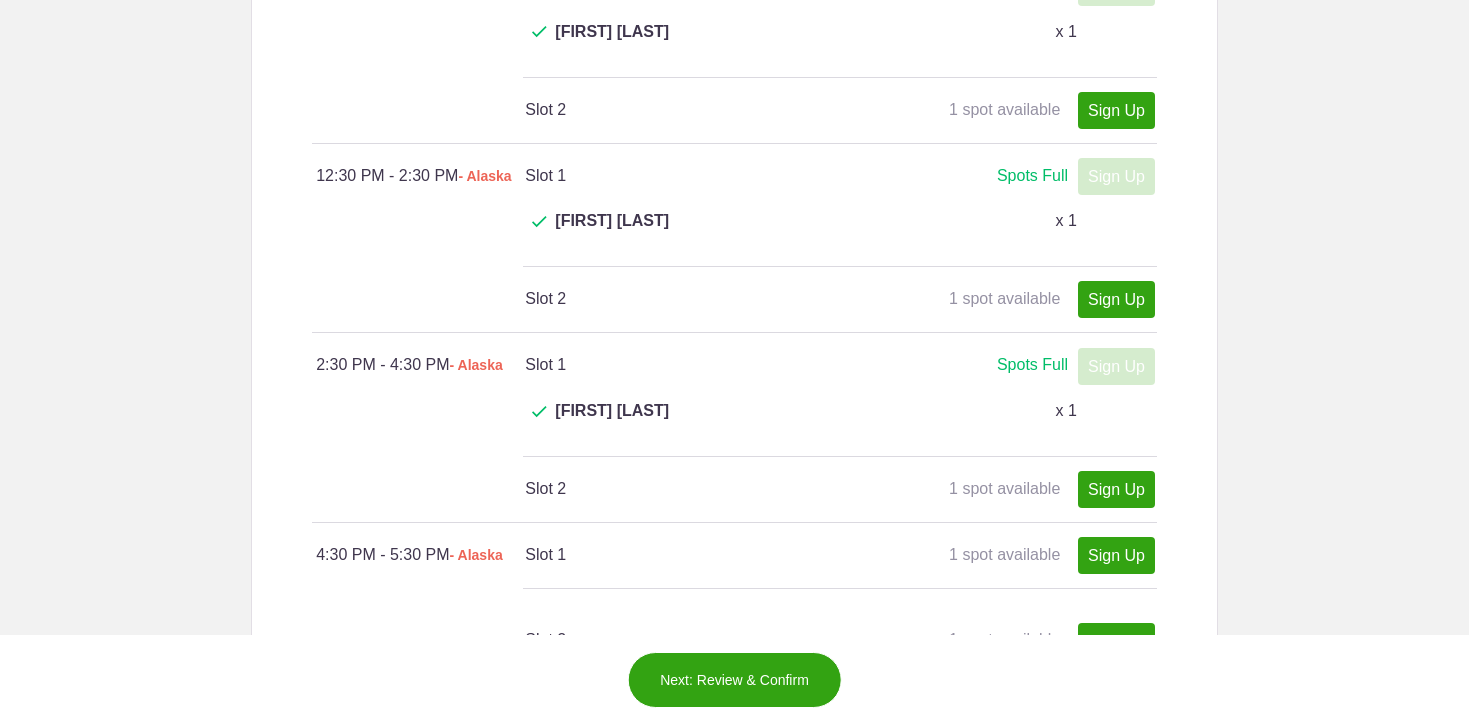 scroll, scrollTop: 1500, scrollLeft: 0, axis: vertical 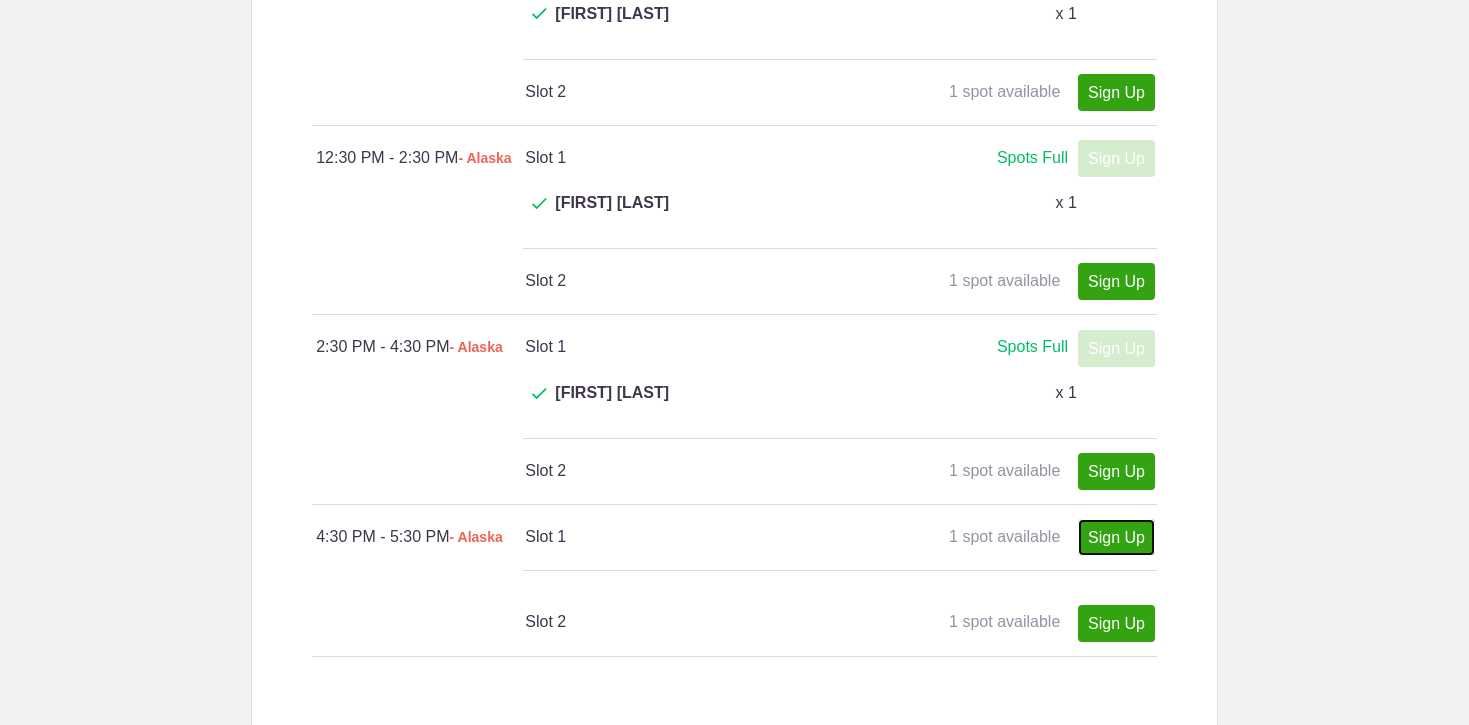 click on "Sign Up" at bounding box center (1116, 537) 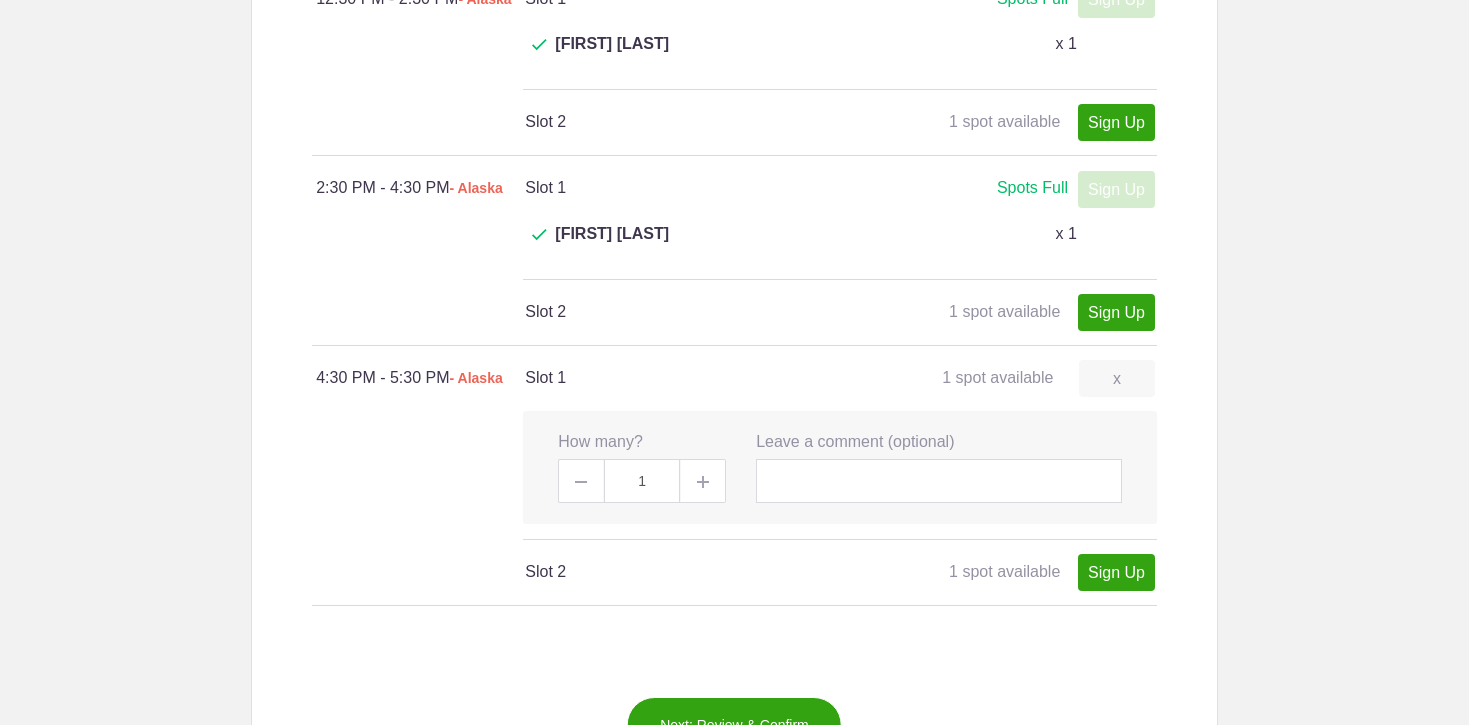 scroll, scrollTop: 1663, scrollLeft: 0, axis: vertical 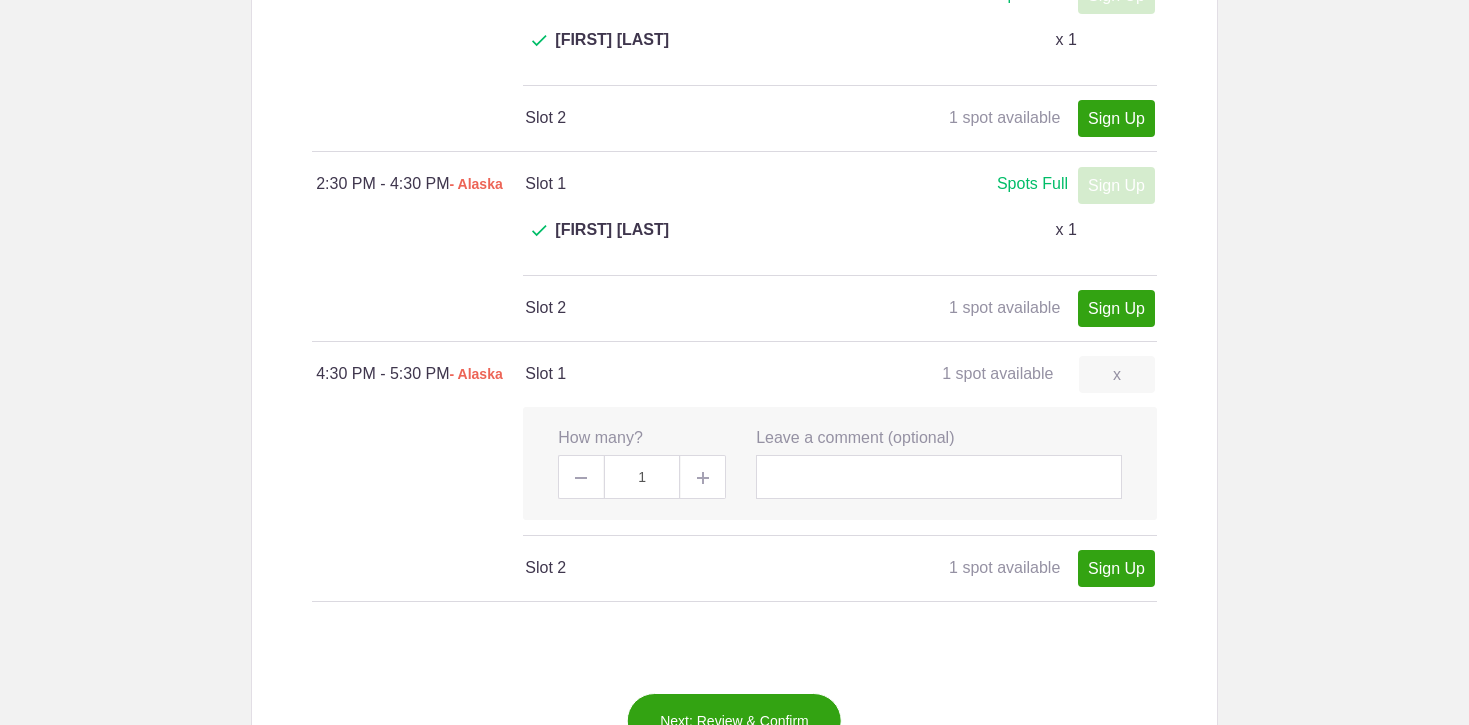 click on "Next: Review & Confirm" at bounding box center [734, 721] 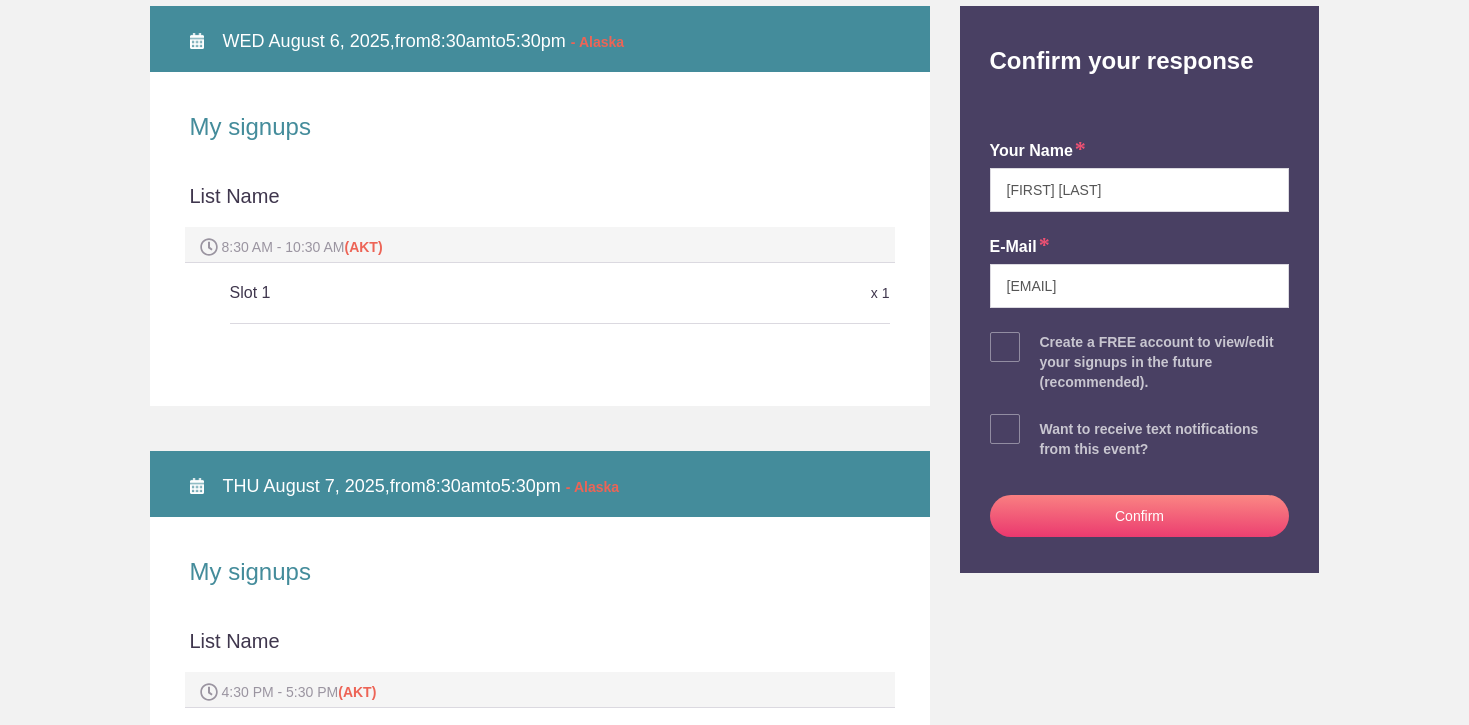 scroll, scrollTop: 320, scrollLeft: 0, axis: vertical 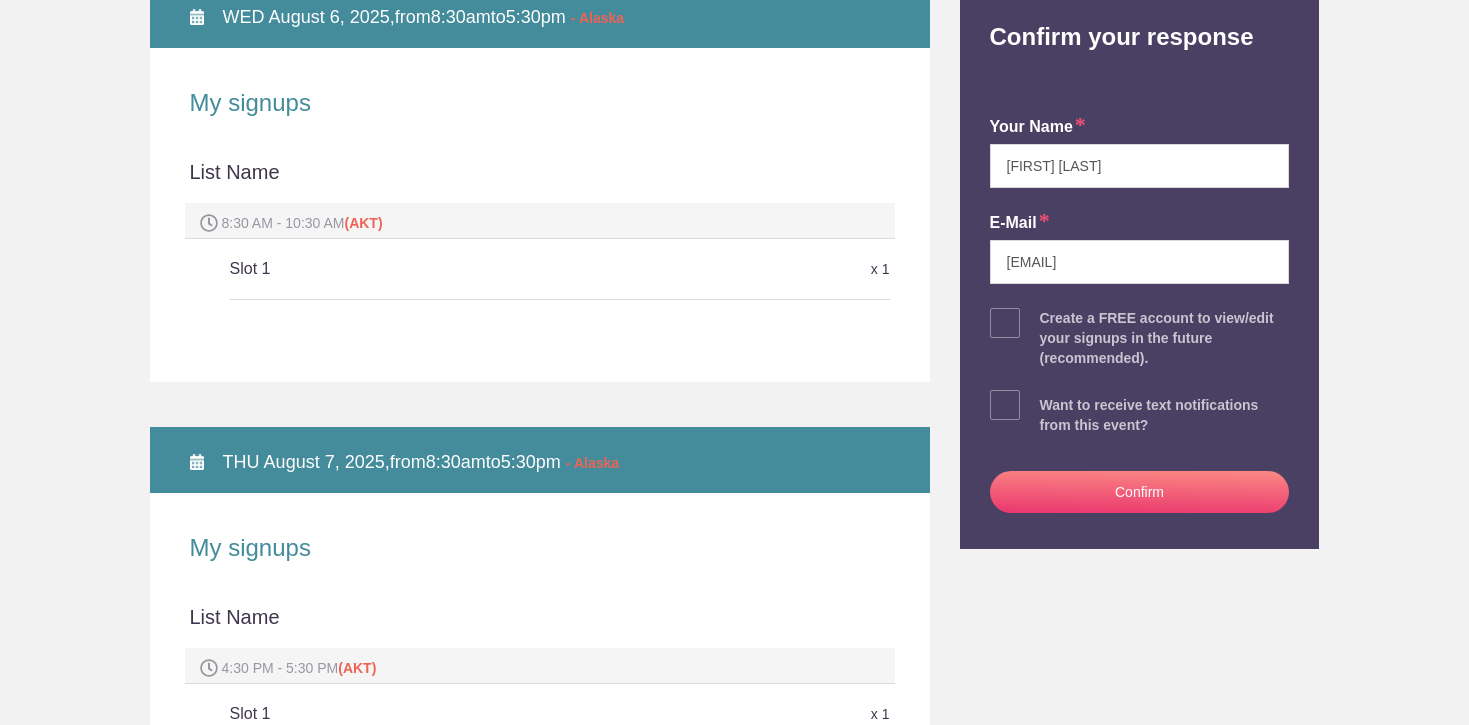 click on "Confirm" at bounding box center (1140, 492) 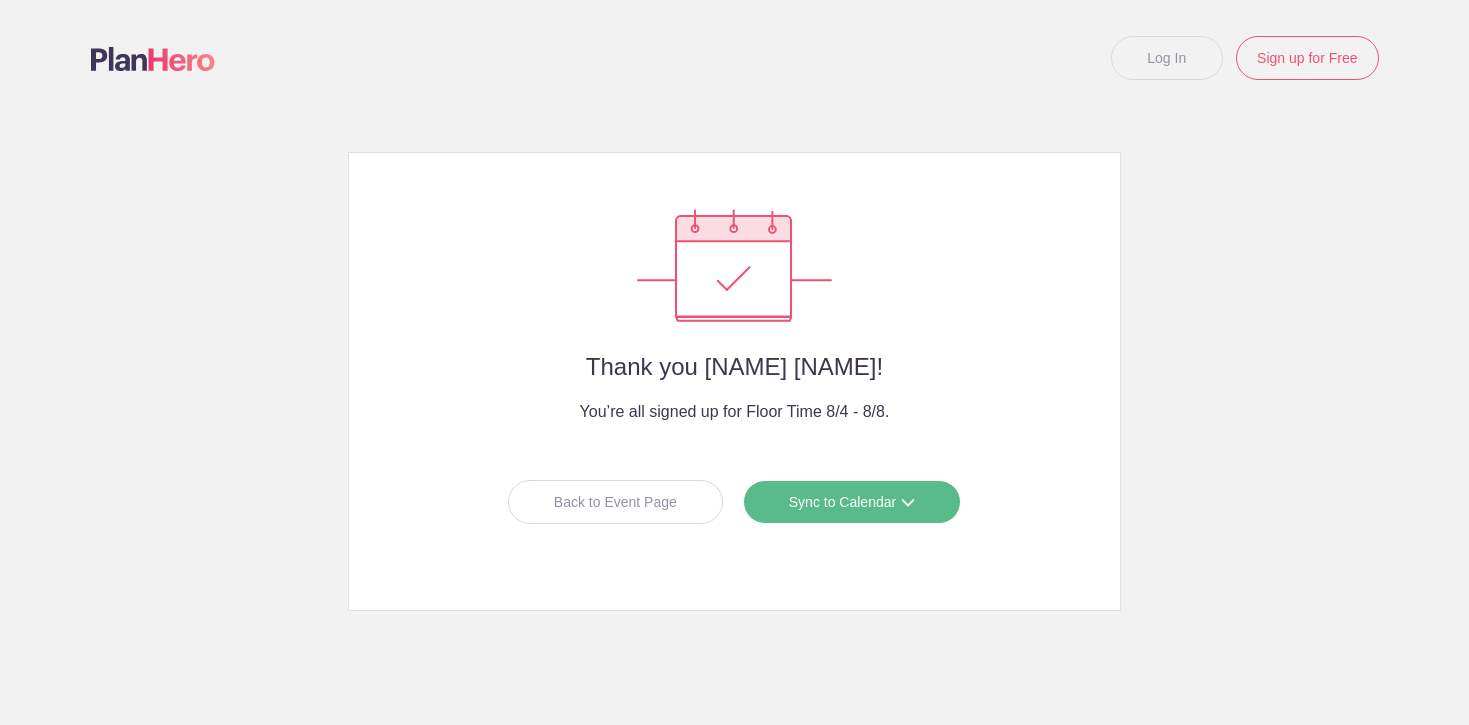 scroll, scrollTop: 0, scrollLeft: 0, axis: both 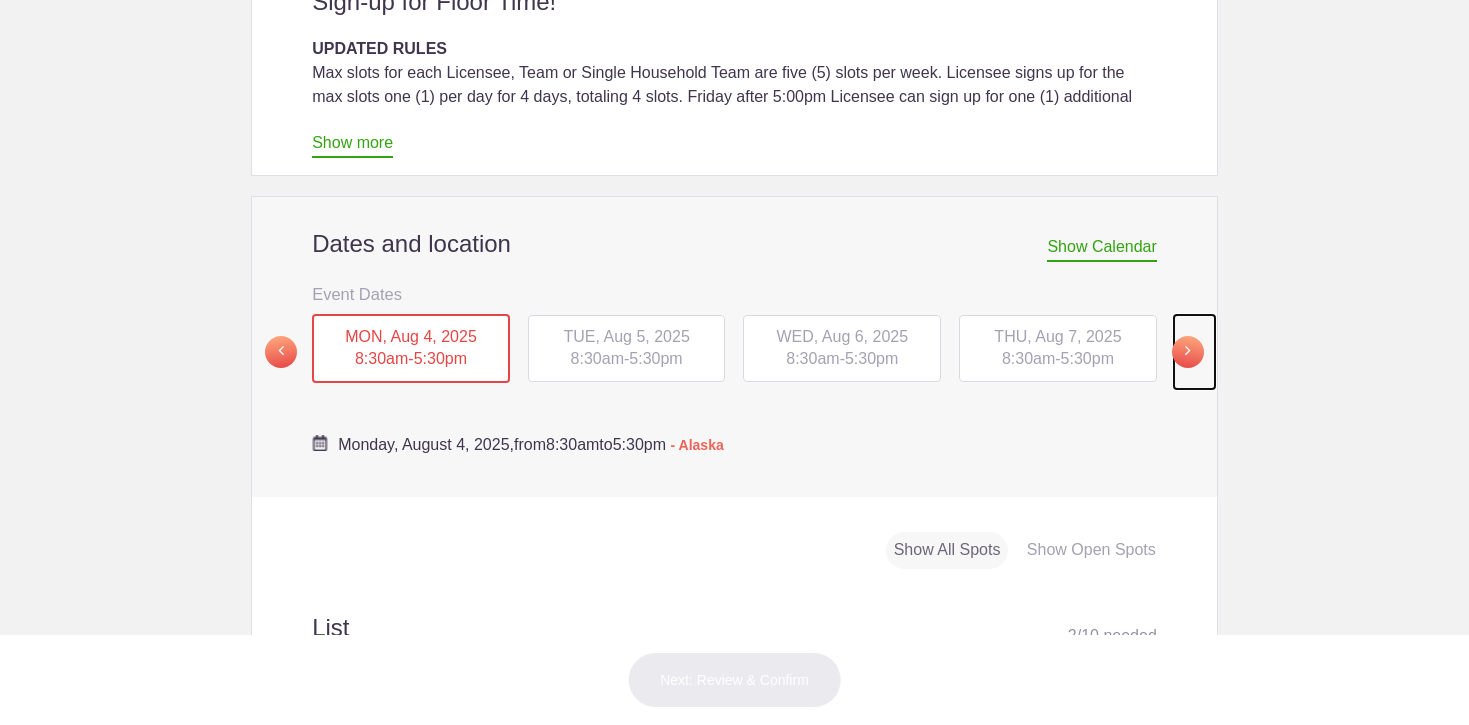 click at bounding box center (1188, 352) 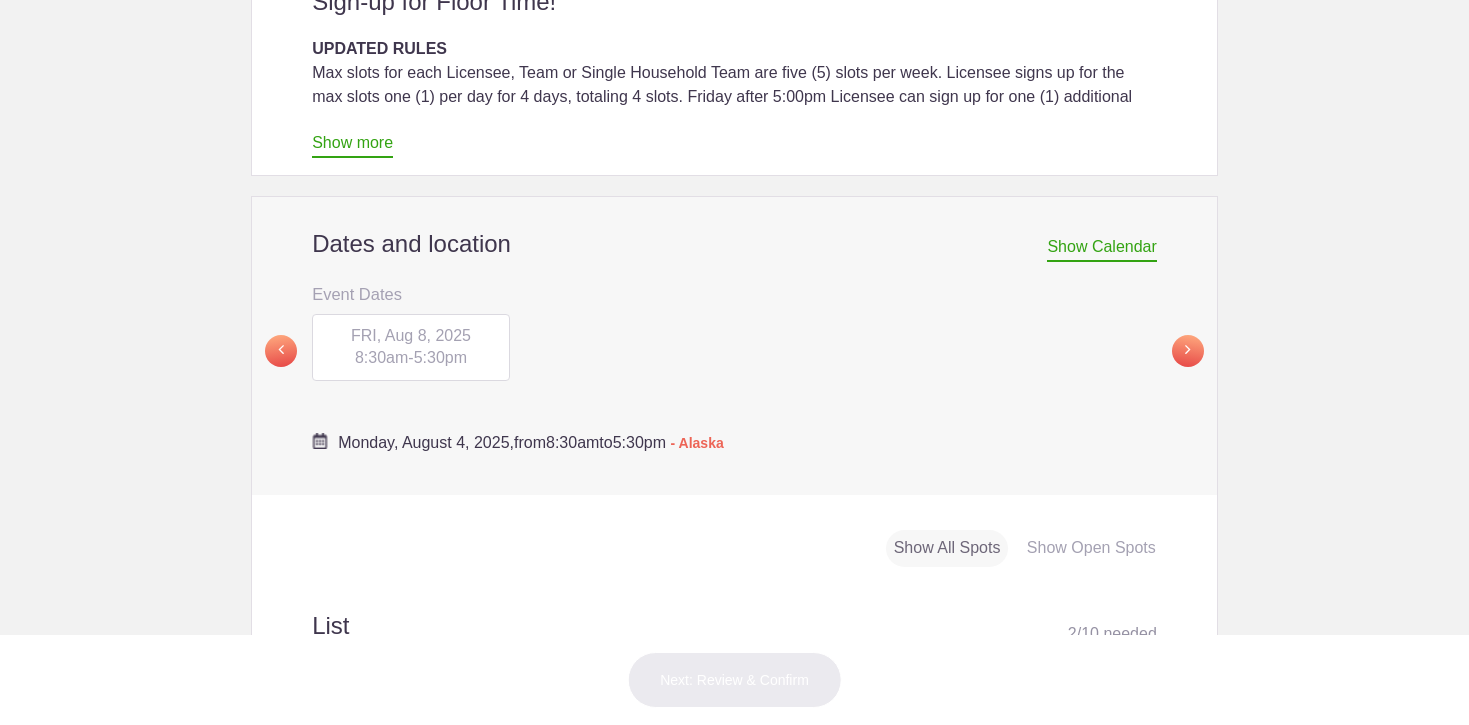 click on "FRI, Aug  8, 2025" at bounding box center (411, 335) 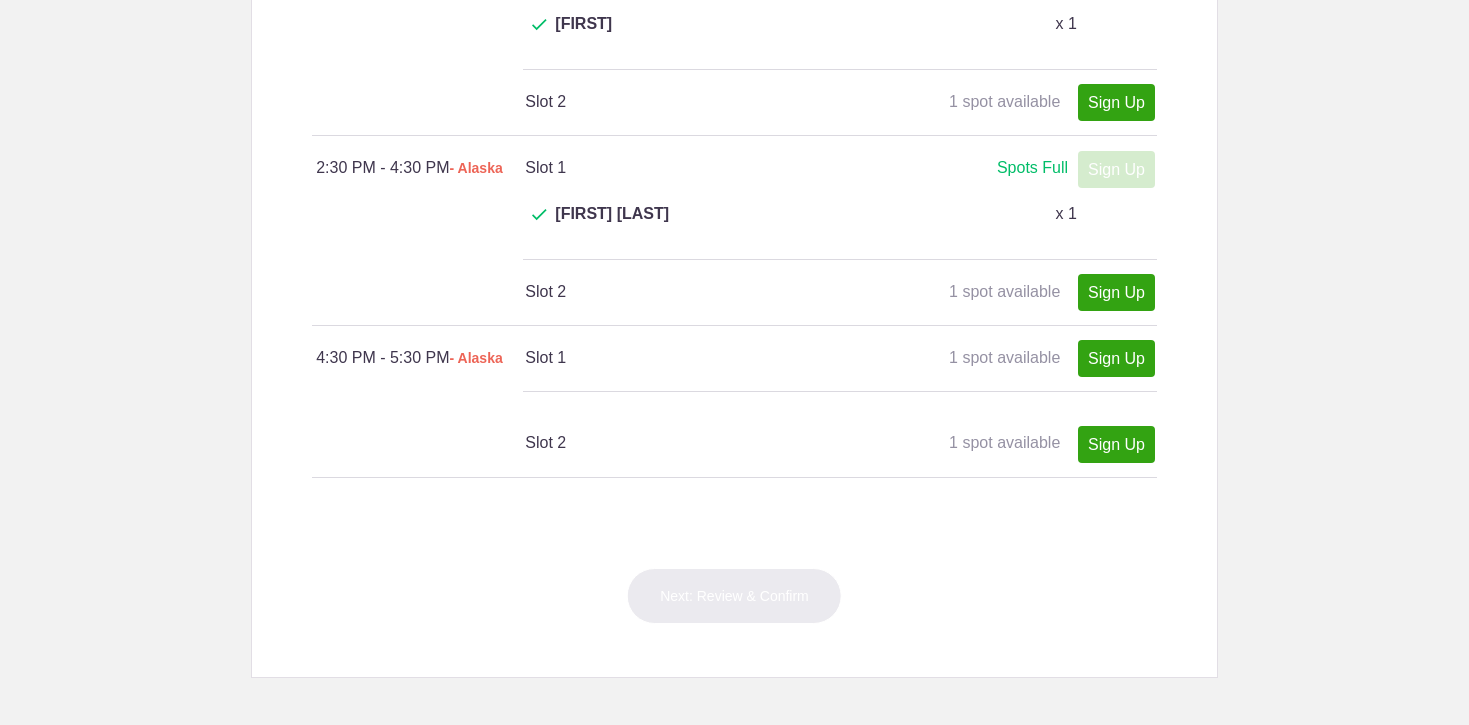 scroll, scrollTop: 1502, scrollLeft: 0, axis: vertical 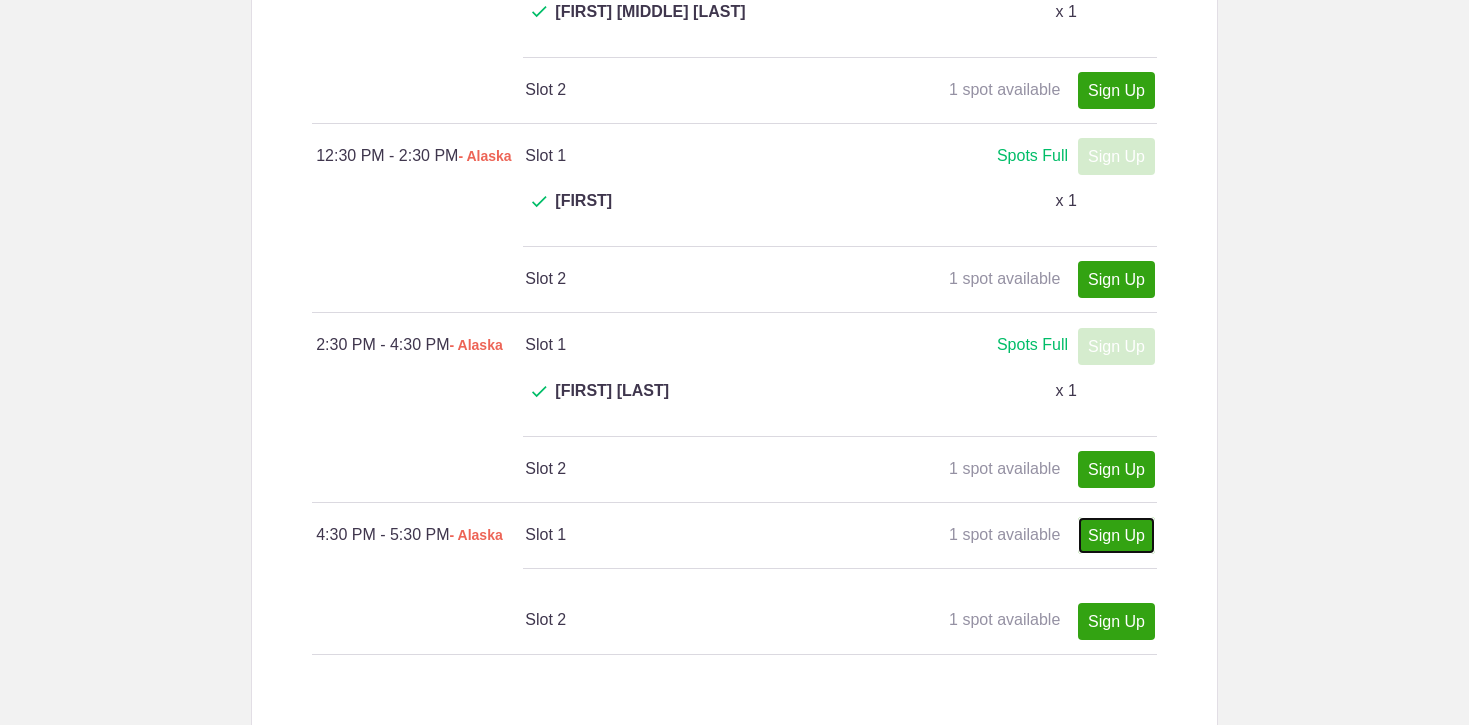 click on "Sign Up" at bounding box center [1116, 535] 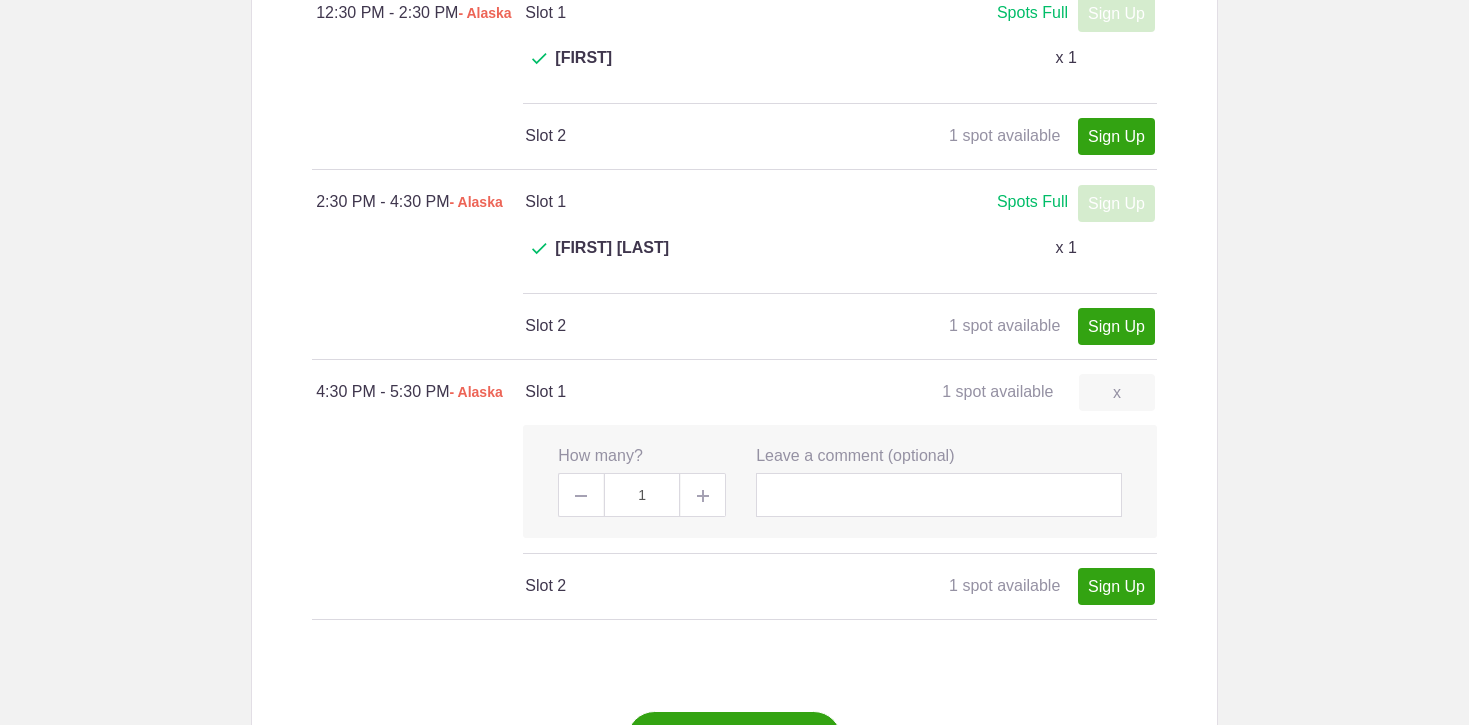 scroll, scrollTop: 1740, scrollLeft: 0, axis: vertical 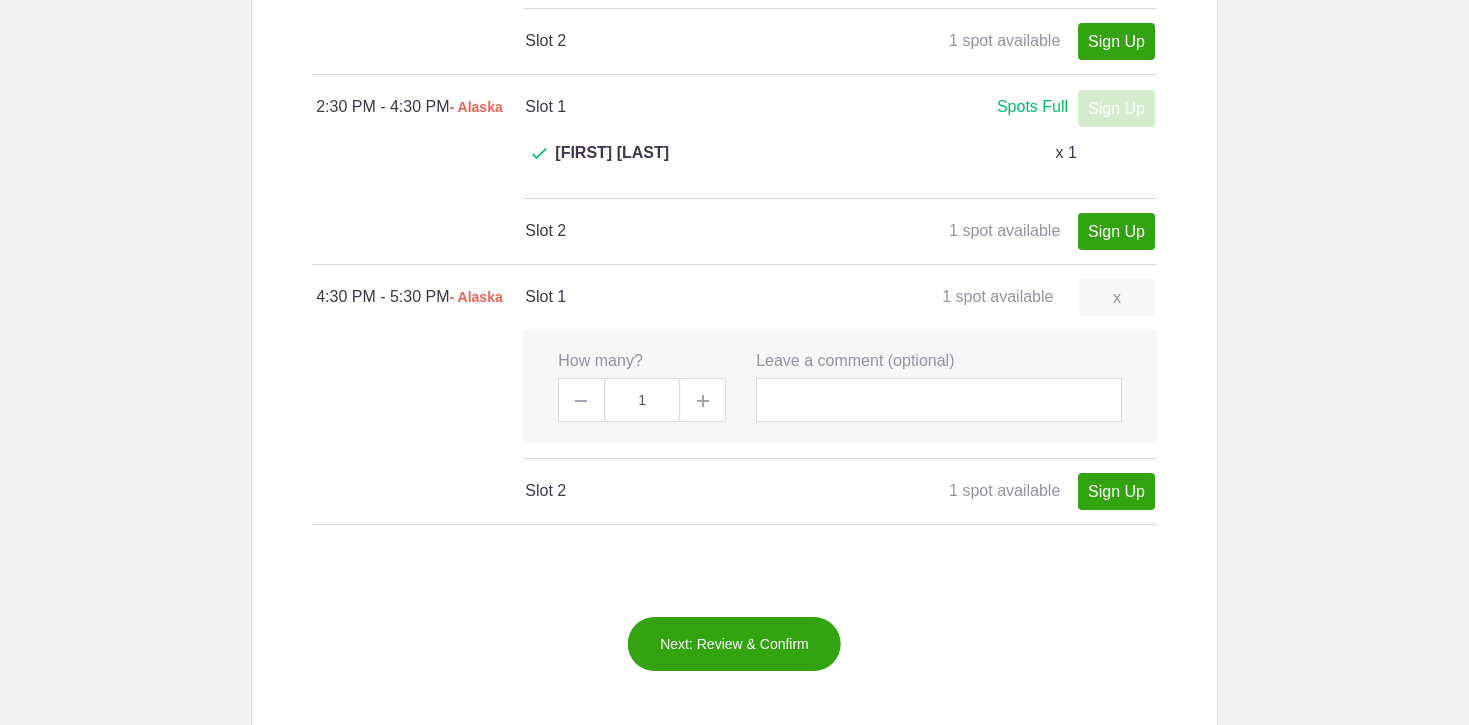 click on "Next: Review & Confirm" at bounding box center [734, 644] 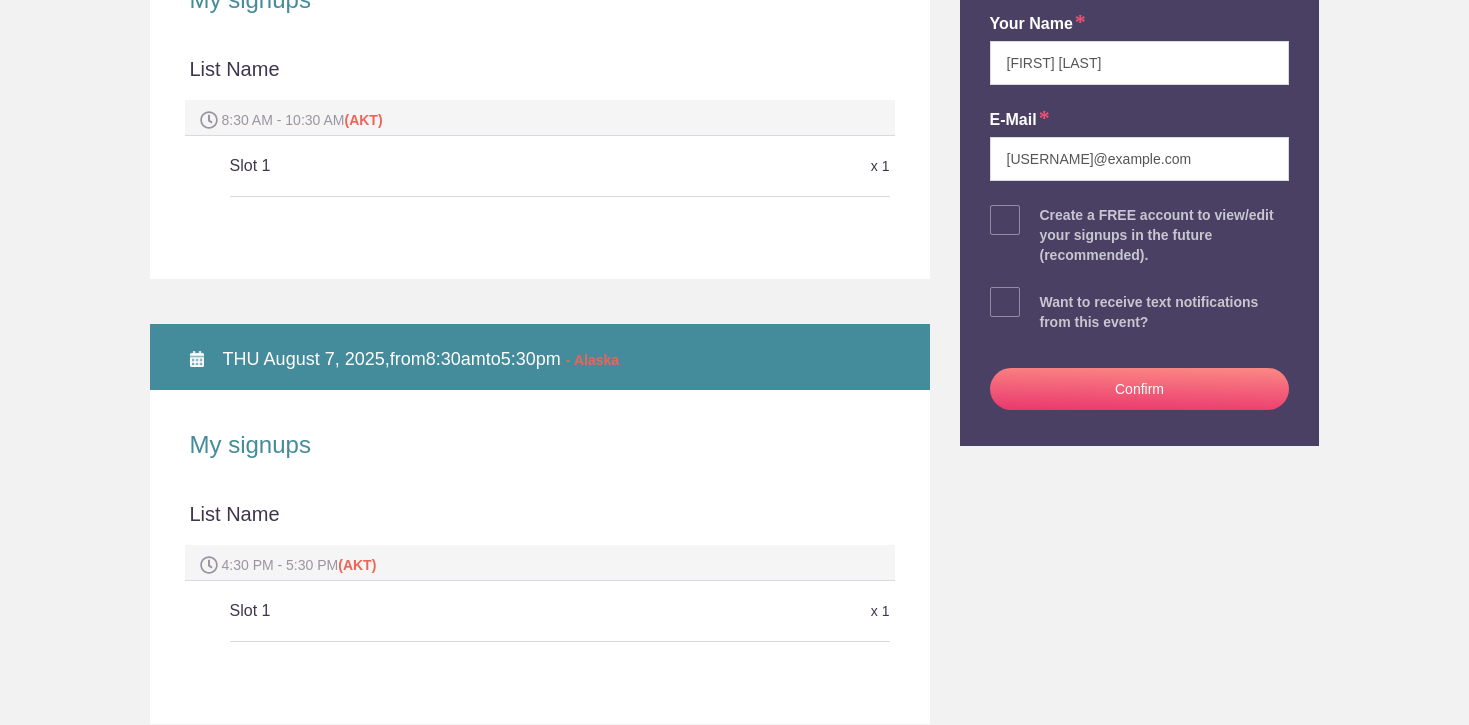 scroll, scrollTop: 411, scrollLeft: 0, axis: vertical 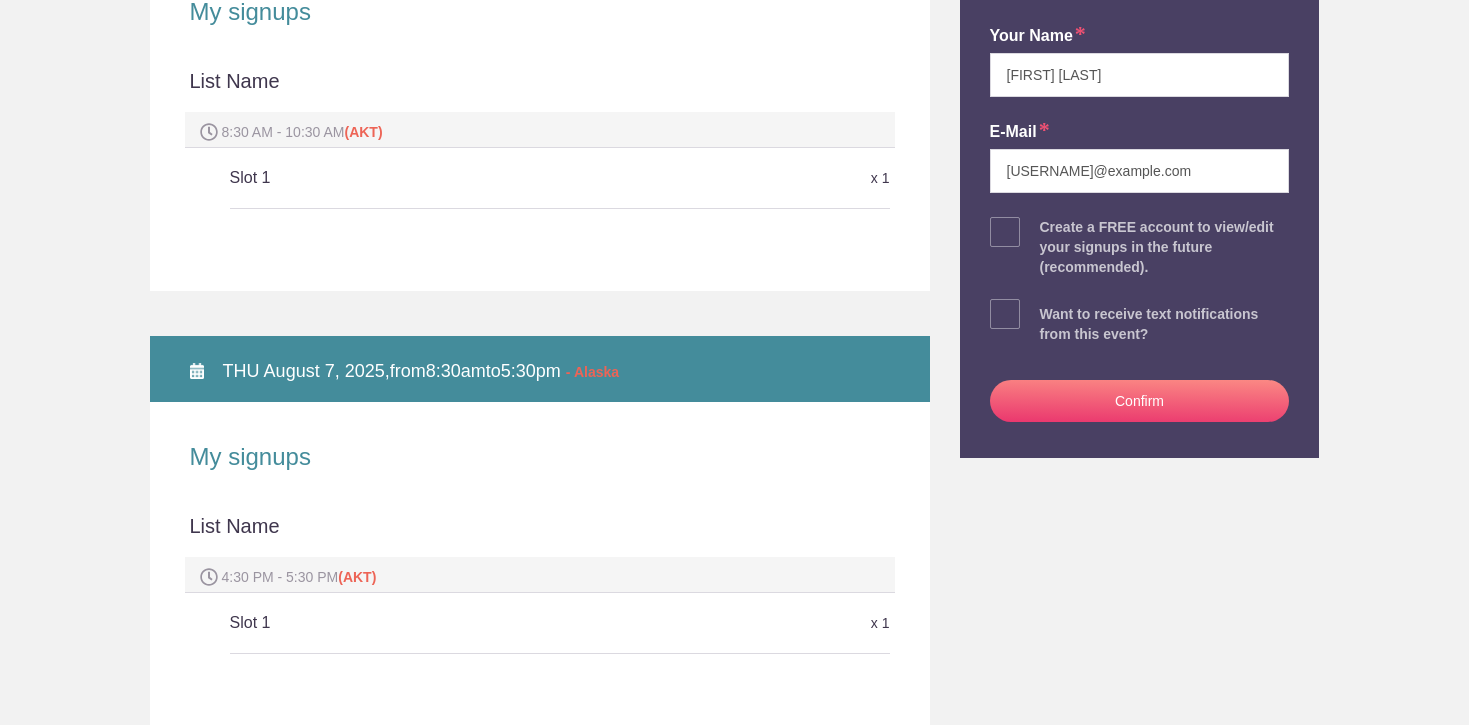 click on "Confirm" at bounding box center (1140, 401) 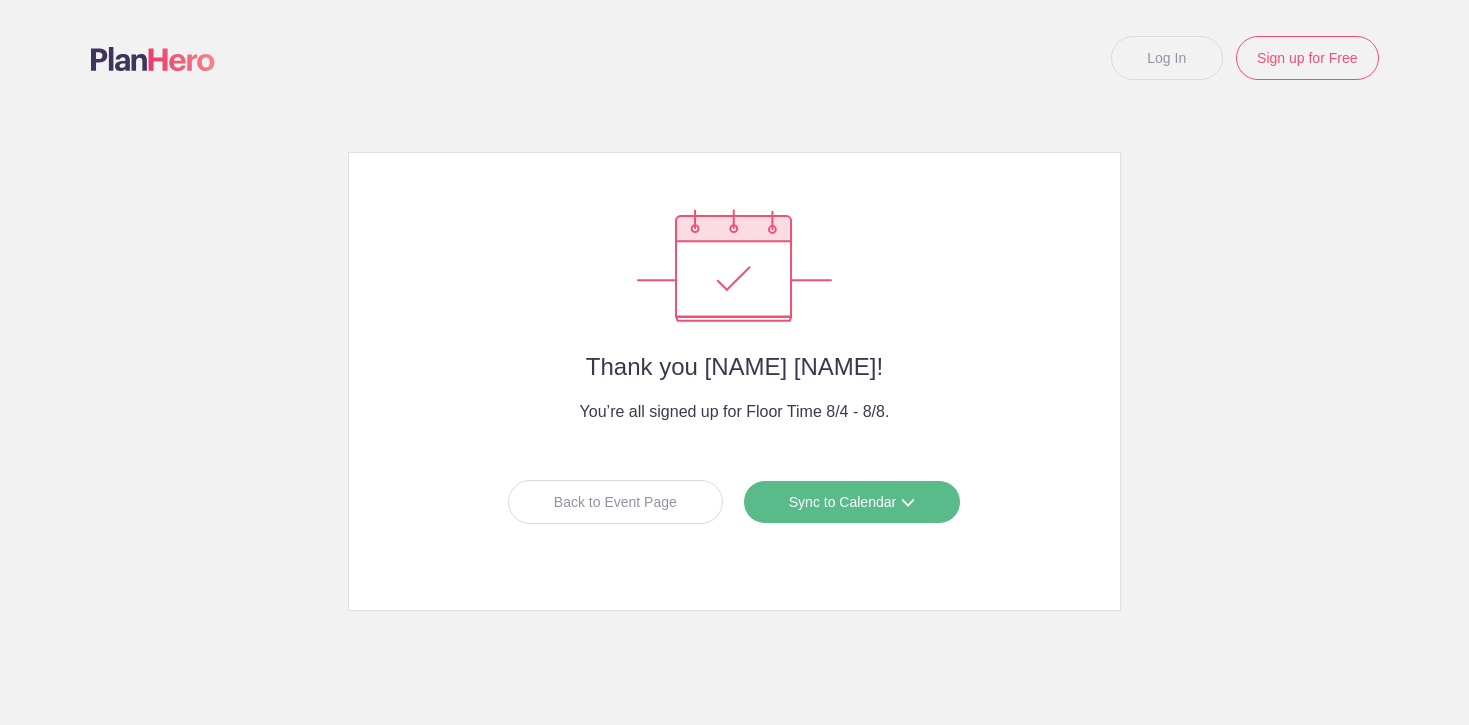 scroll, scrollTop: 0, scrollLeft: 0, axis: both 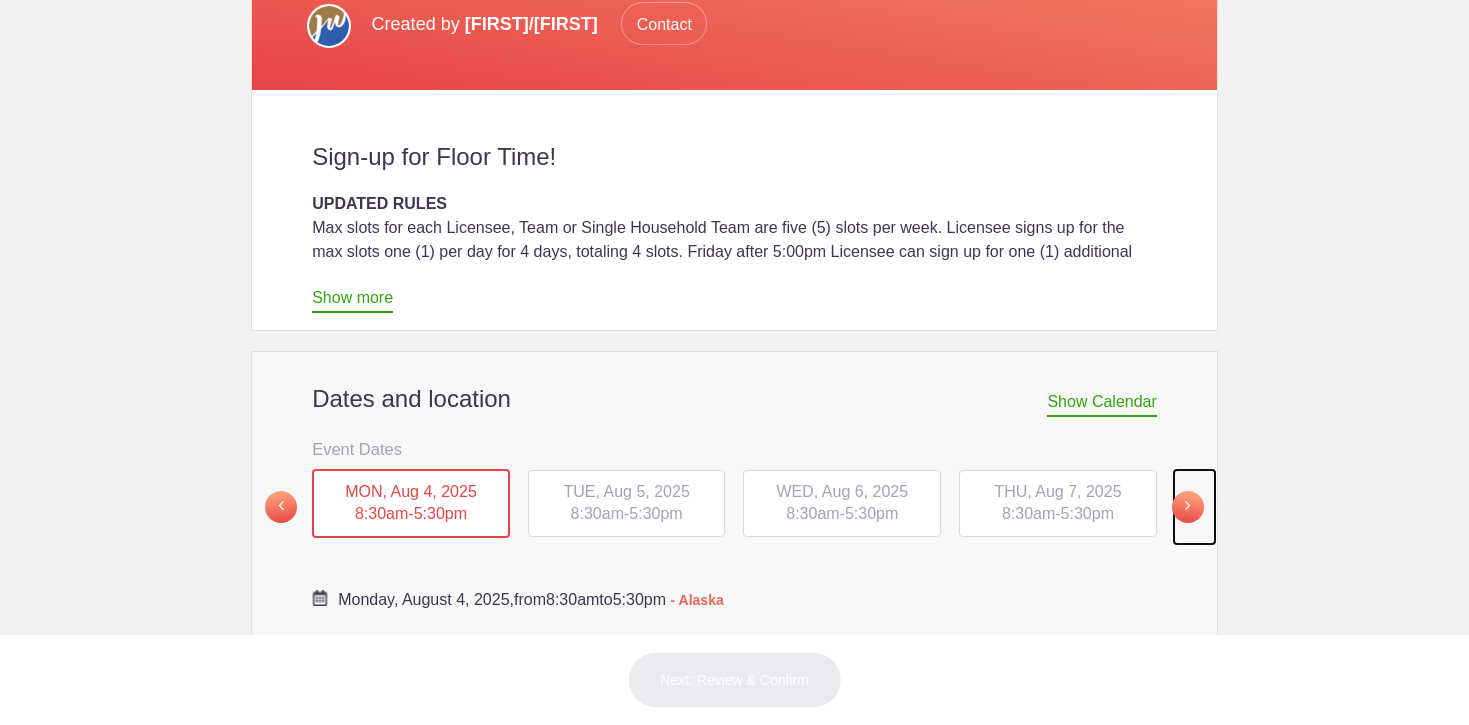 click at bounding box center (1188, 507) 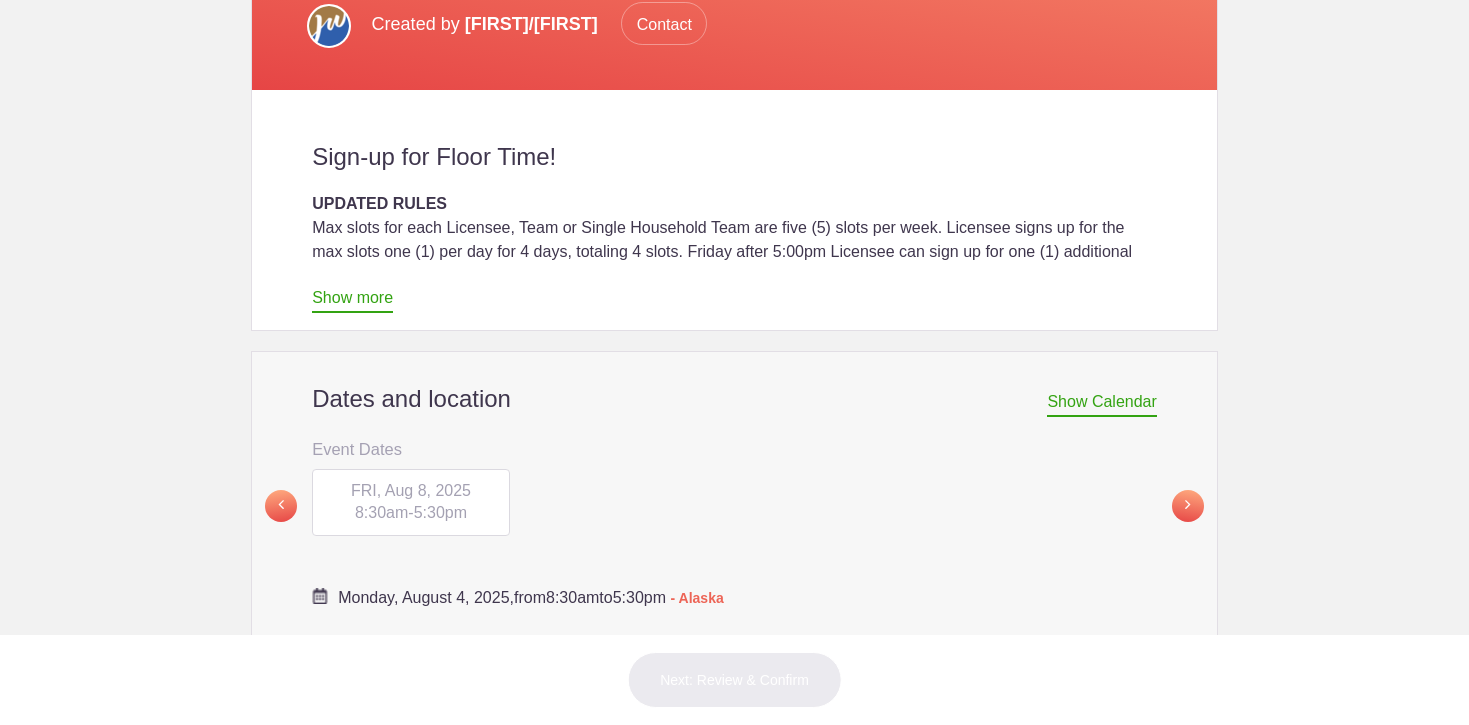 click on "FRI, Aug  8, 2025" at bounding box center [411, 490] 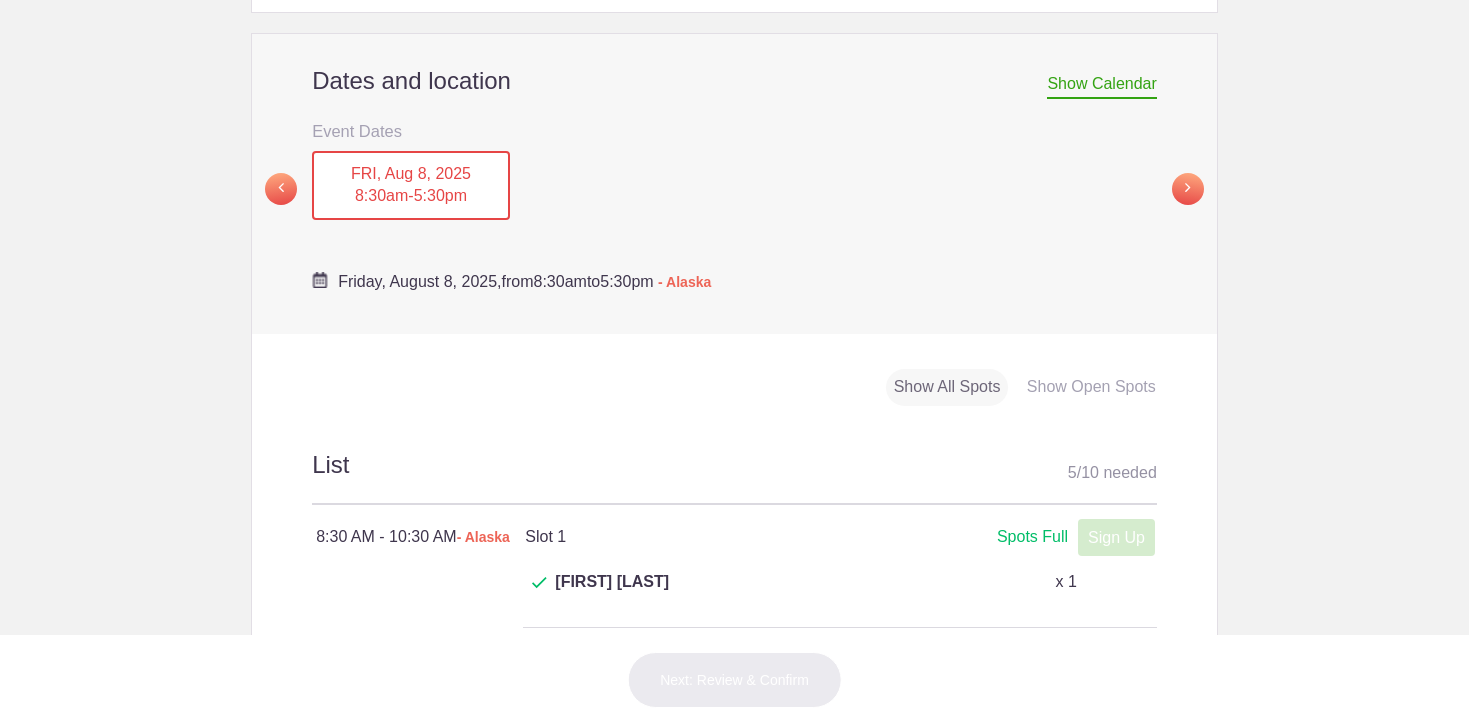 scroll, scrollTop: 739, scrollLeft: 0, axis: vertical 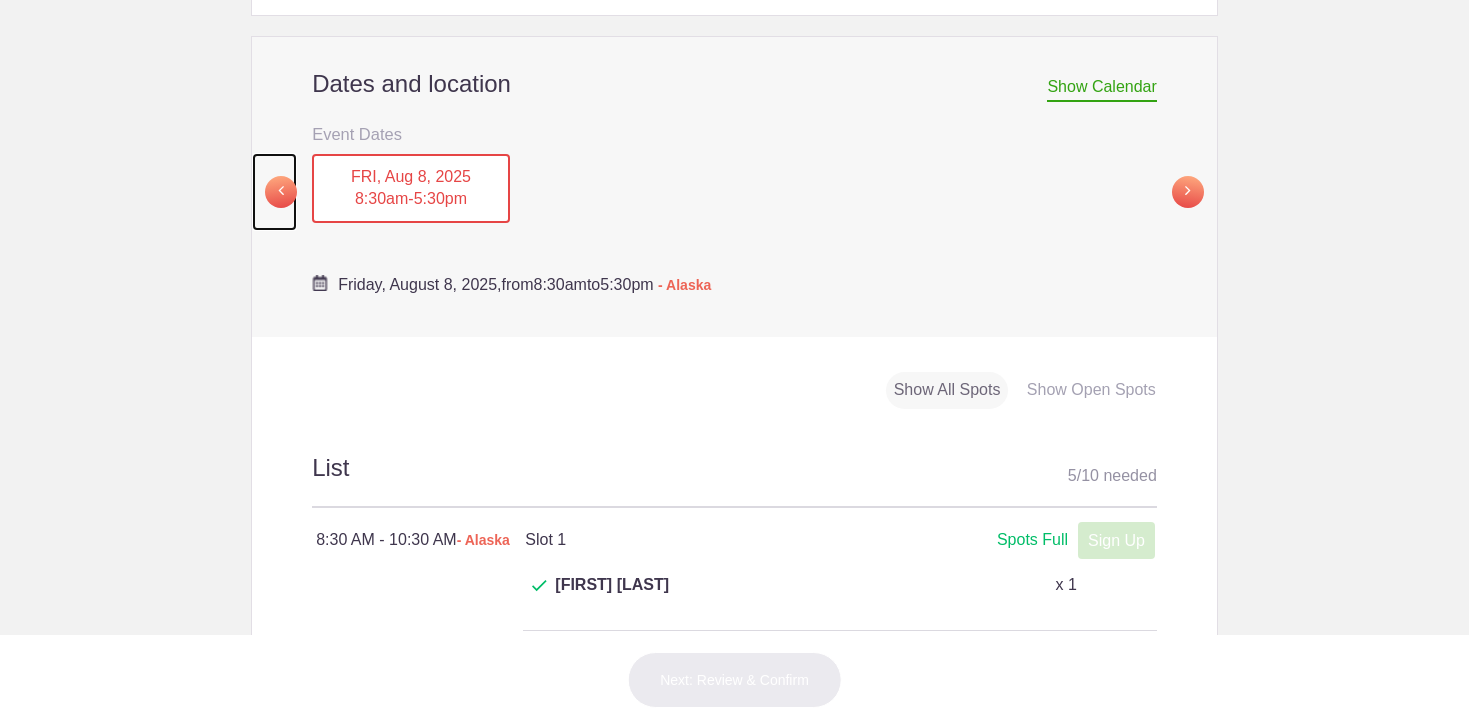 click at bounding box center [281, 192] 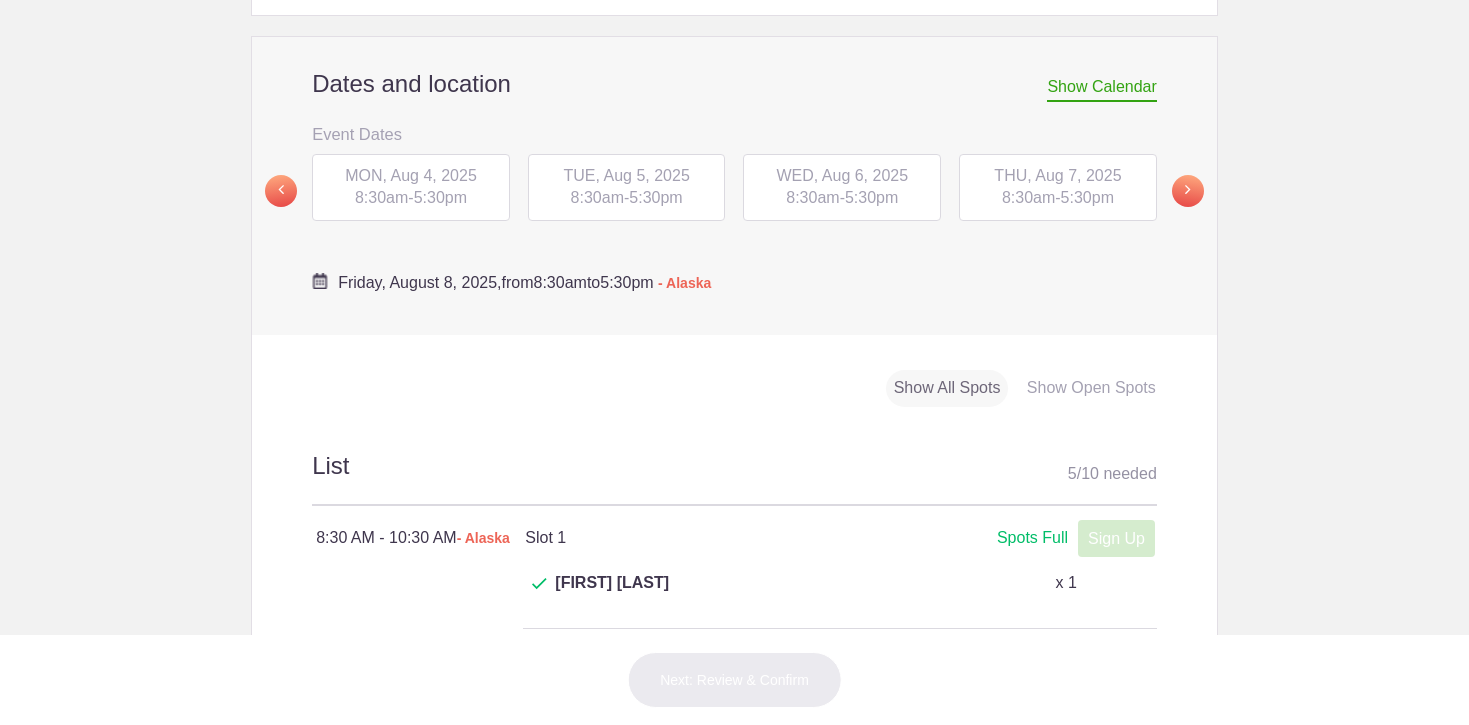 click on "8:30am" at bounding box center (812, 197) 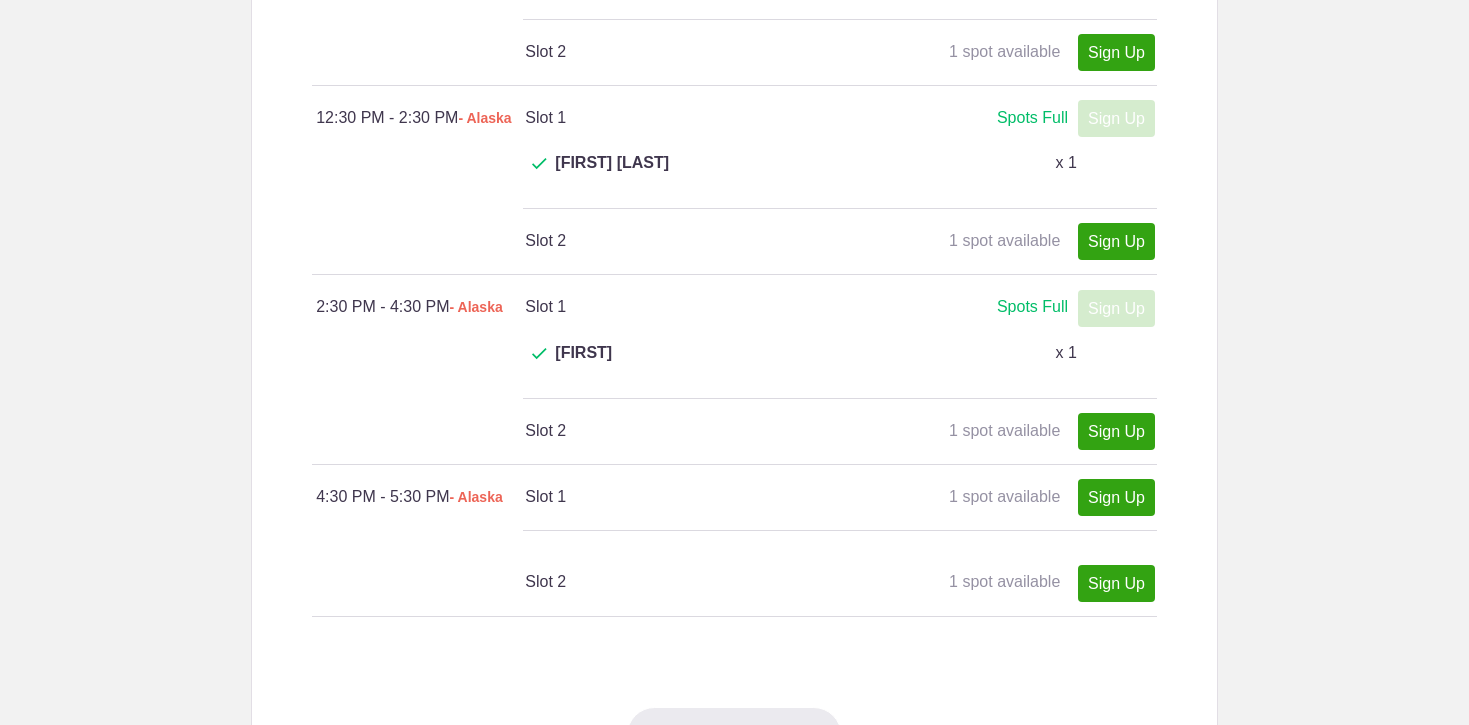 scroll, scrollTop: 1561, scrollLeft: 0, axis: vertical 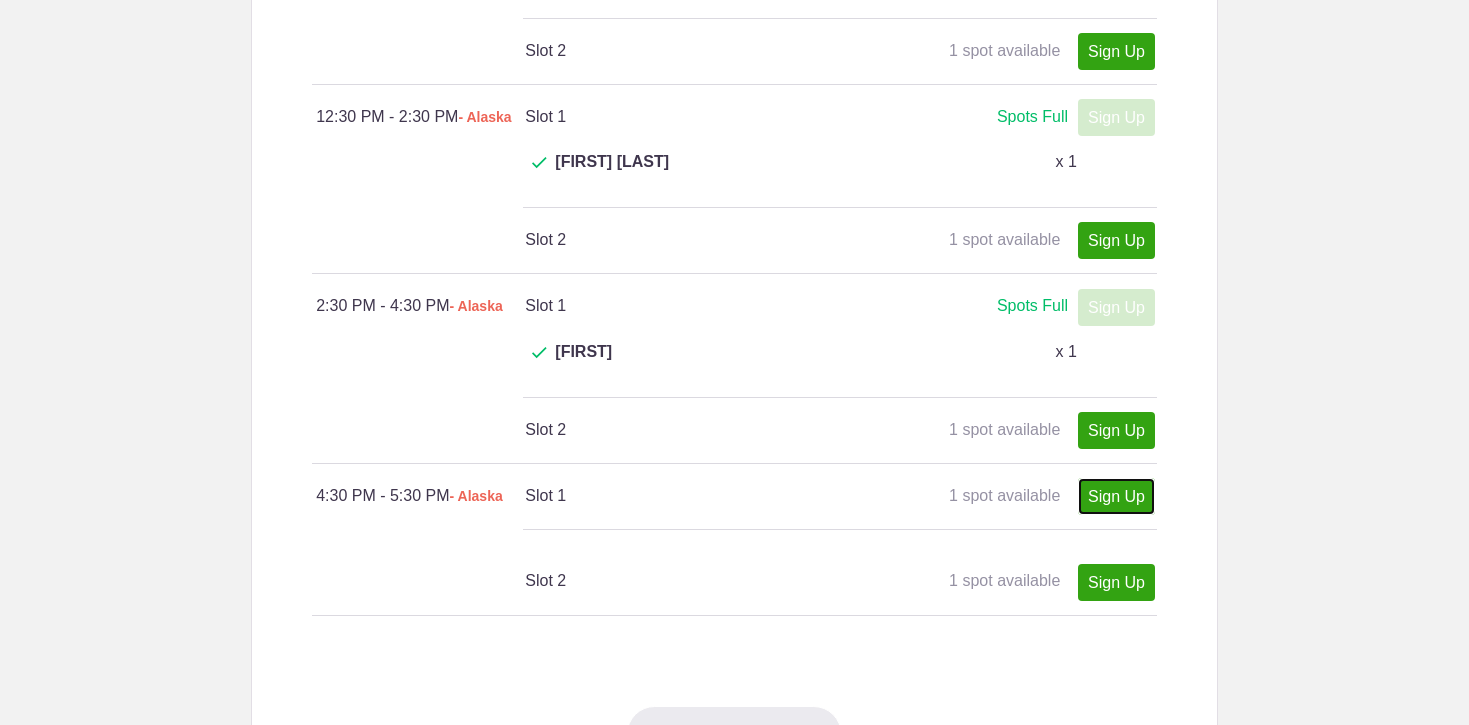 click on "Sign Up" at bounding box center [1116, 496] 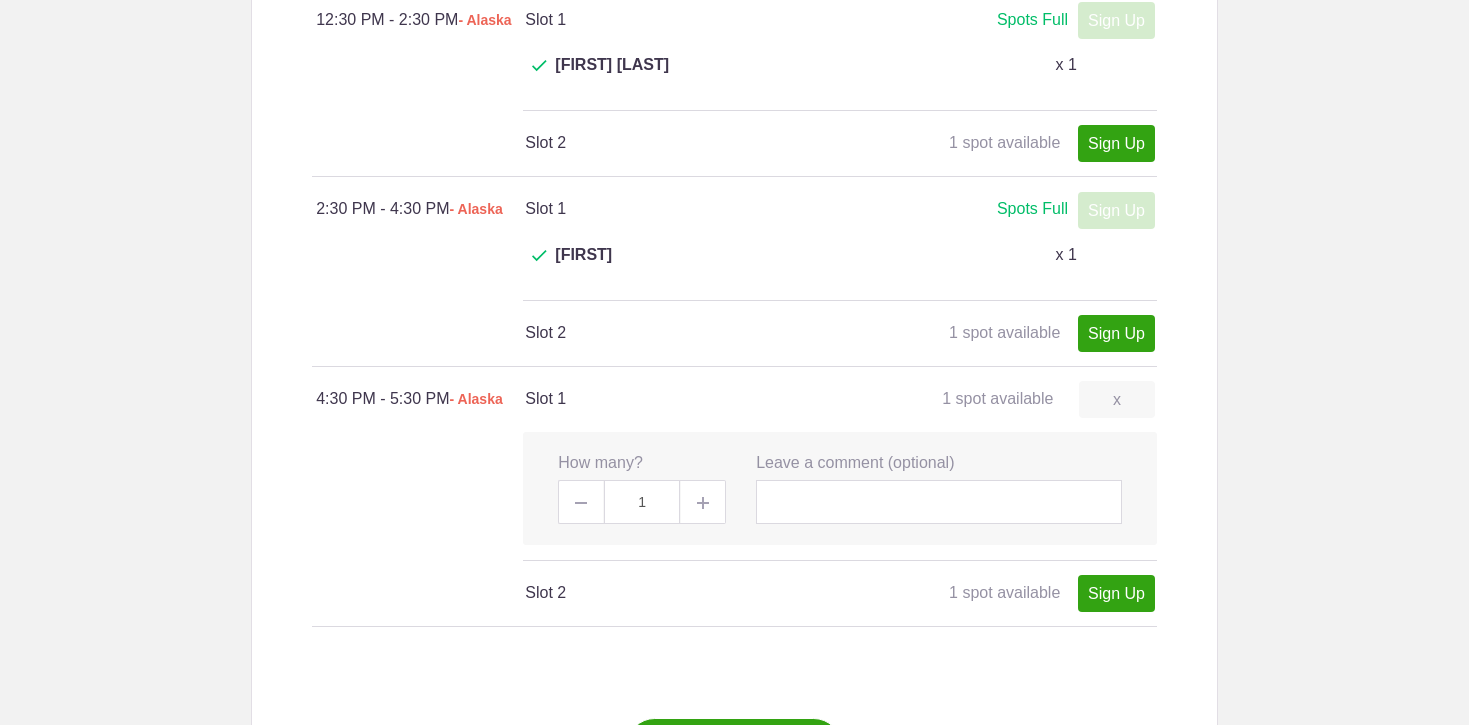 scroll, scrollTop: 1704, scrollLeft: 0, axis: vertical 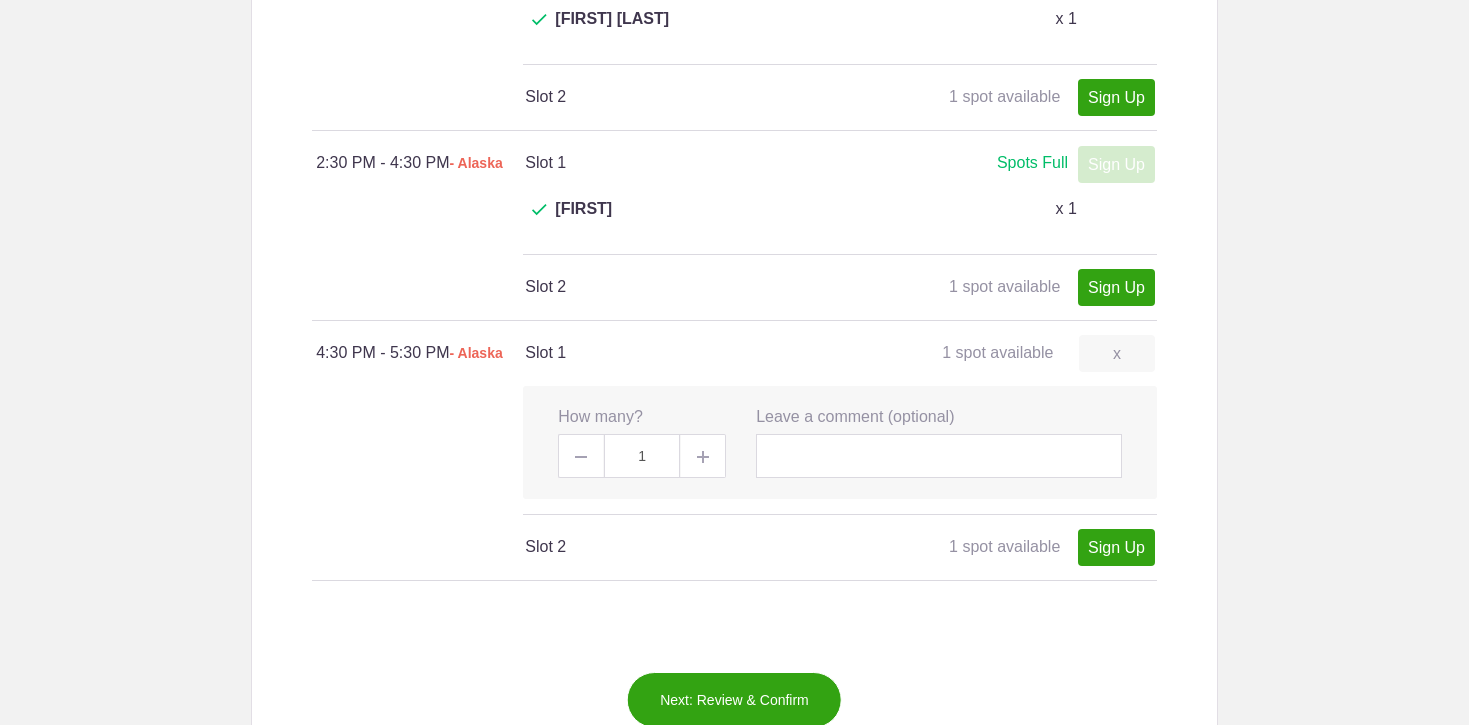 click on "Next: Review & Confirm" at bounding box center [734, 700] 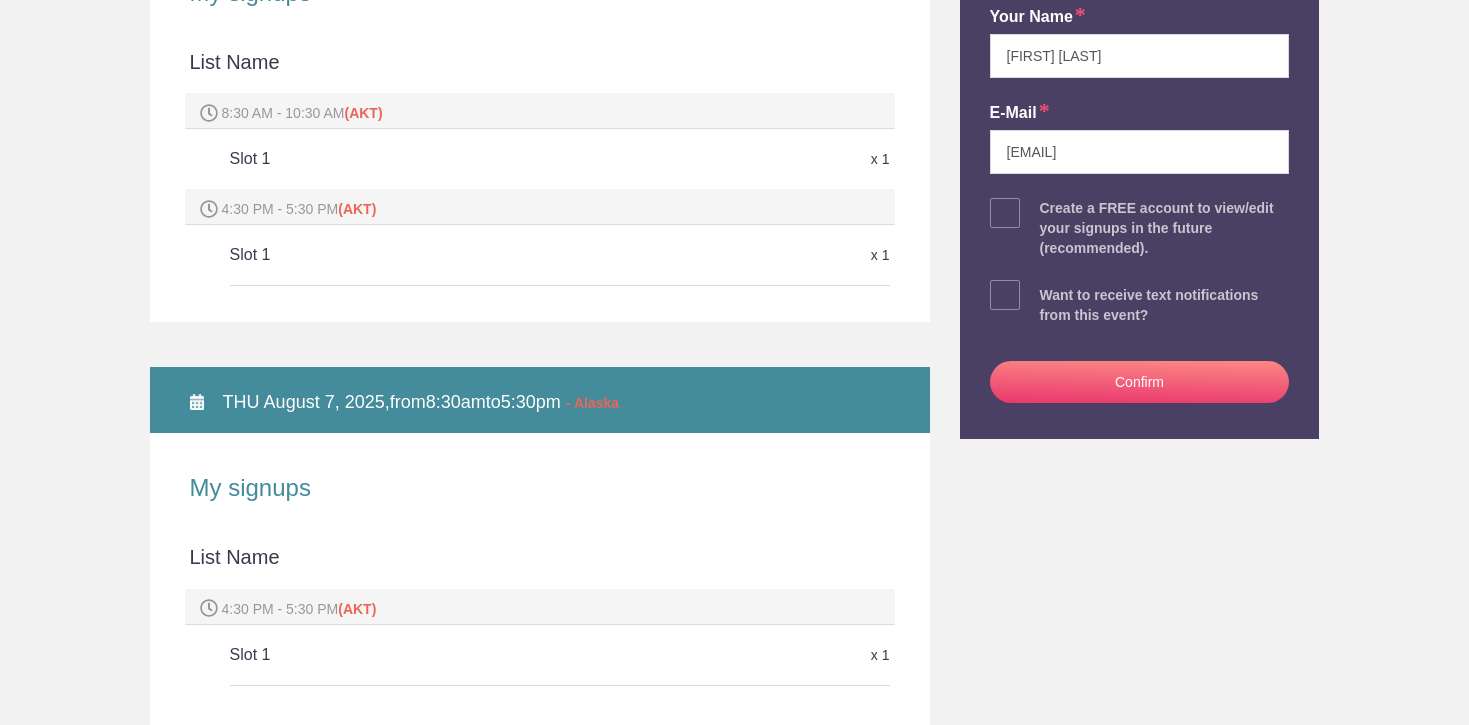 scroll, scrollTop: 430, scrollLeft: 0, axis: vertical 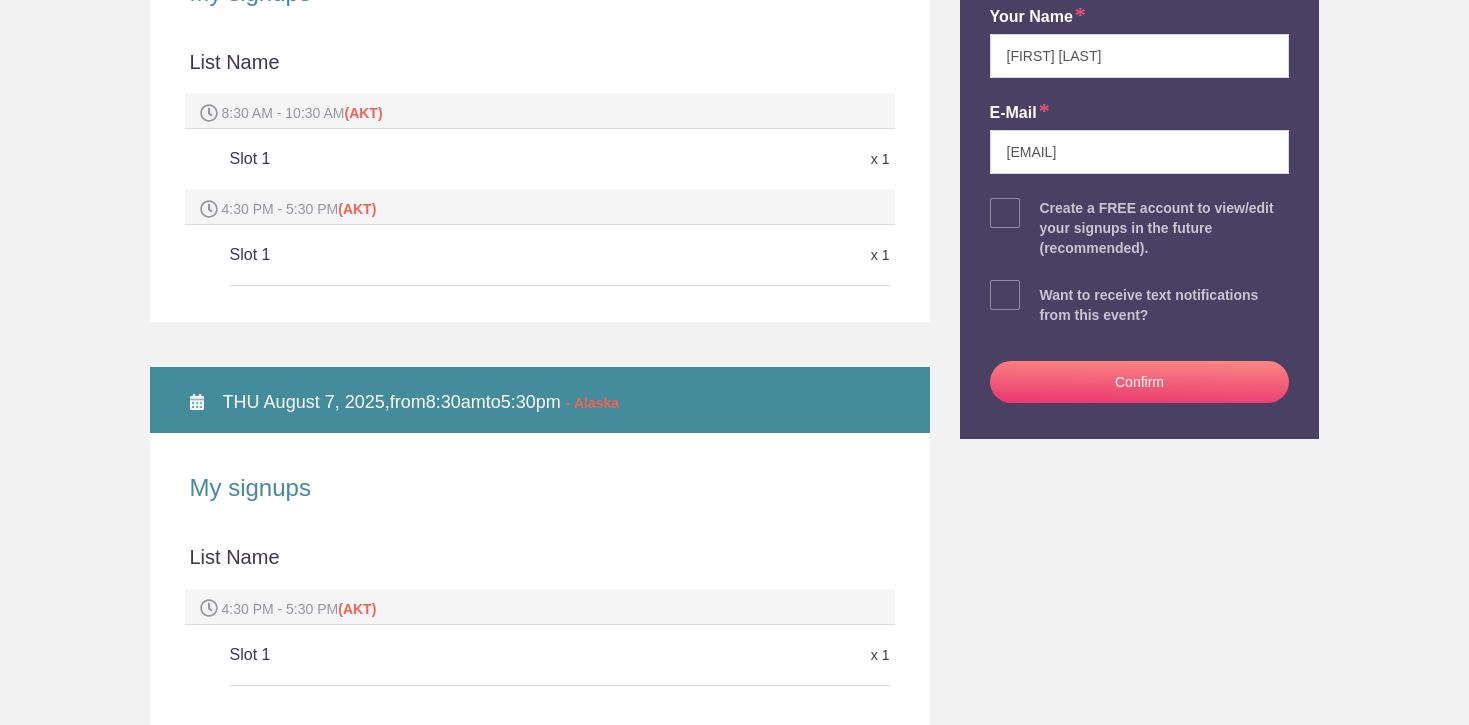 click on "Confirm" at bounding box center (1140, 382) 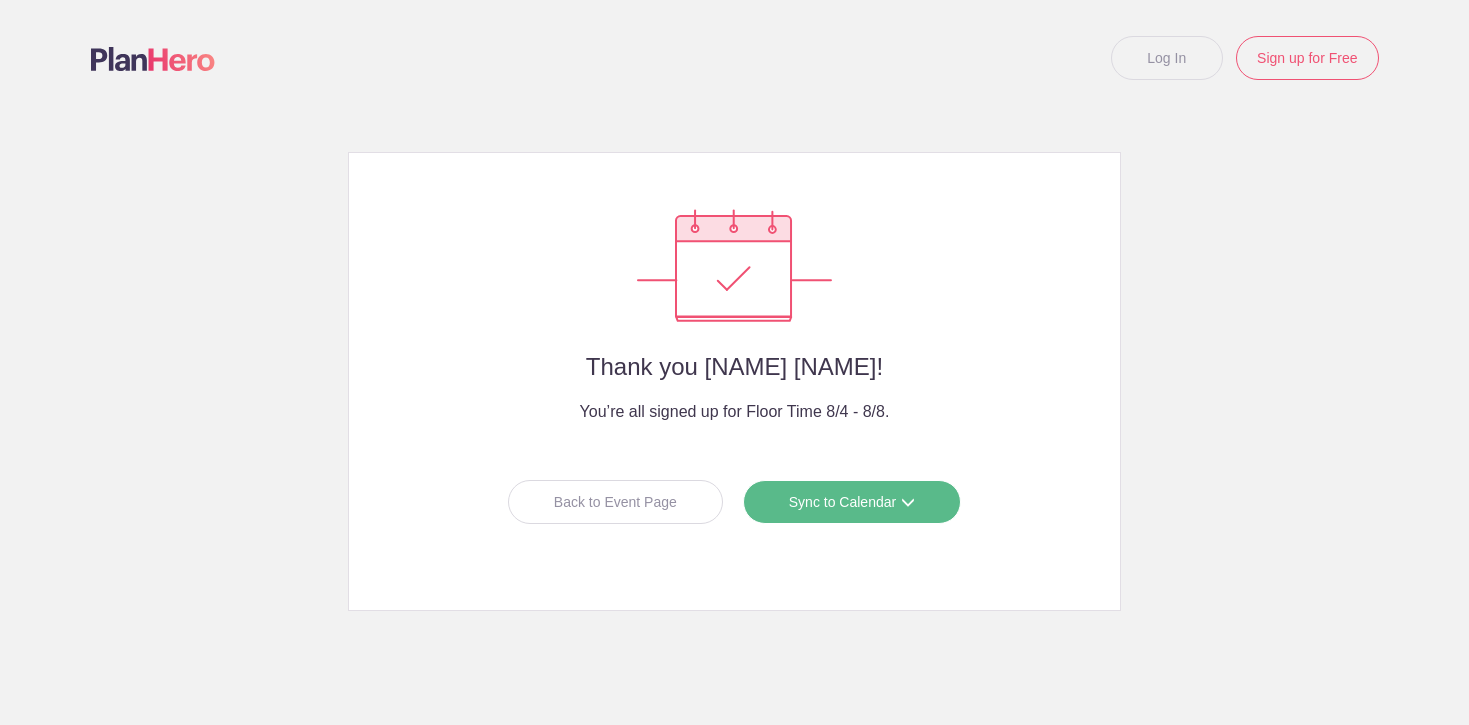 scroll, scrollTop: 0, scrollLeft: 0, axis: both 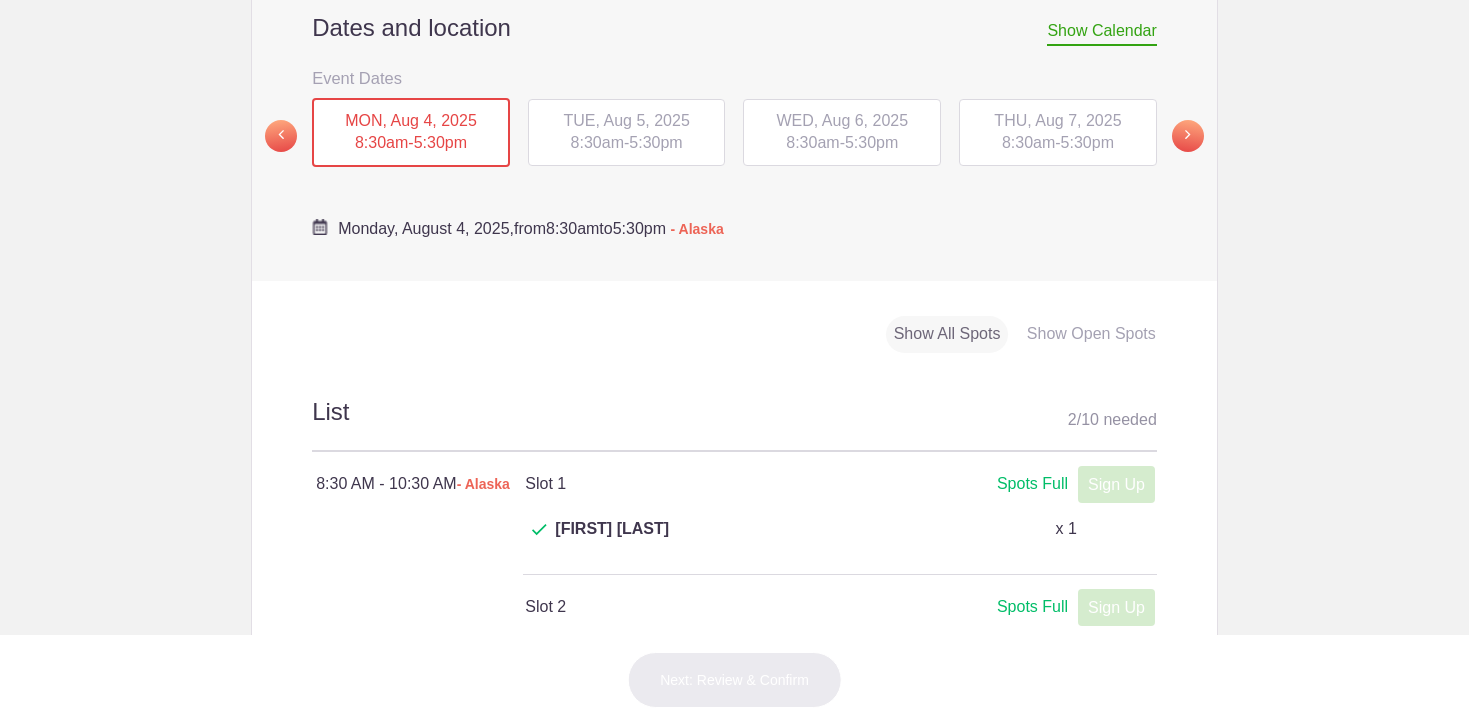 click on "8:30am" at bounding box center (597, 142) 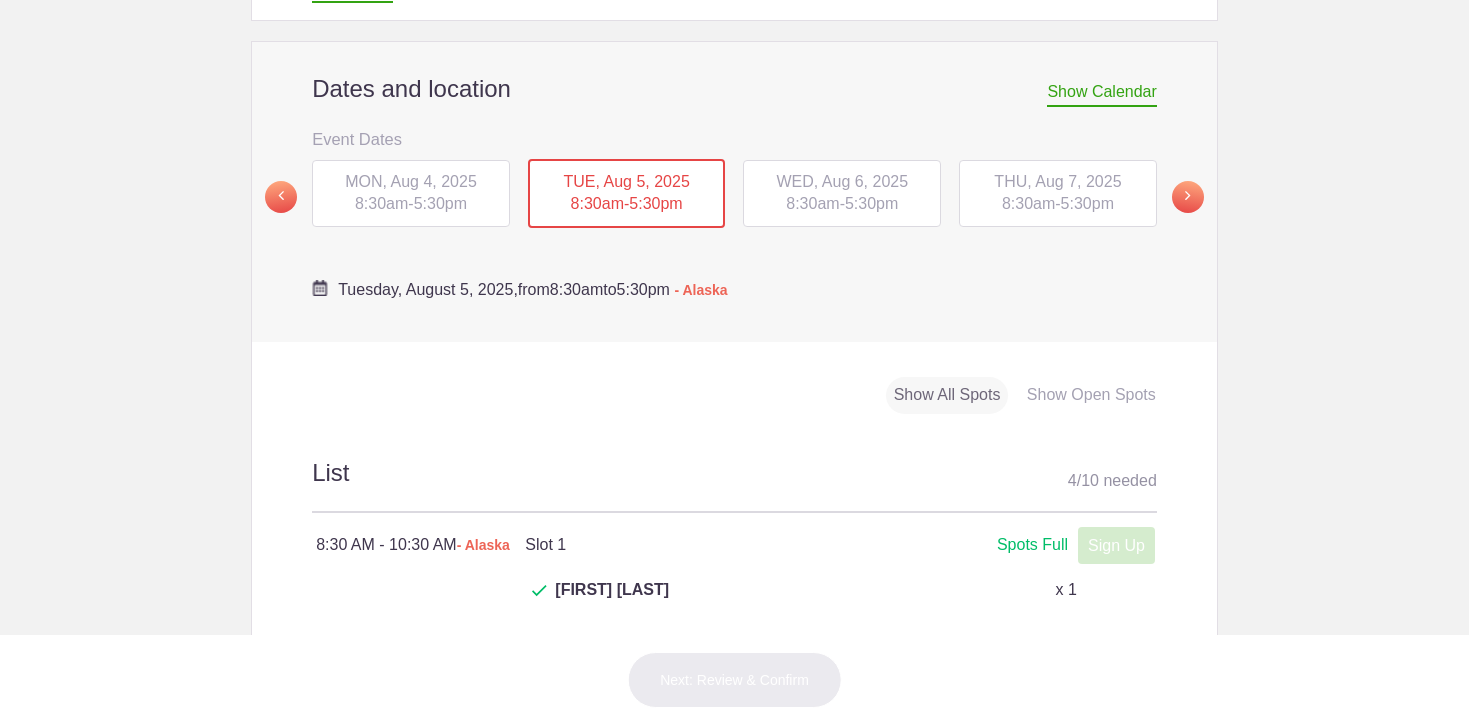 scroll, scrollTop: 640, scrollLeft: 0, axis: vertical 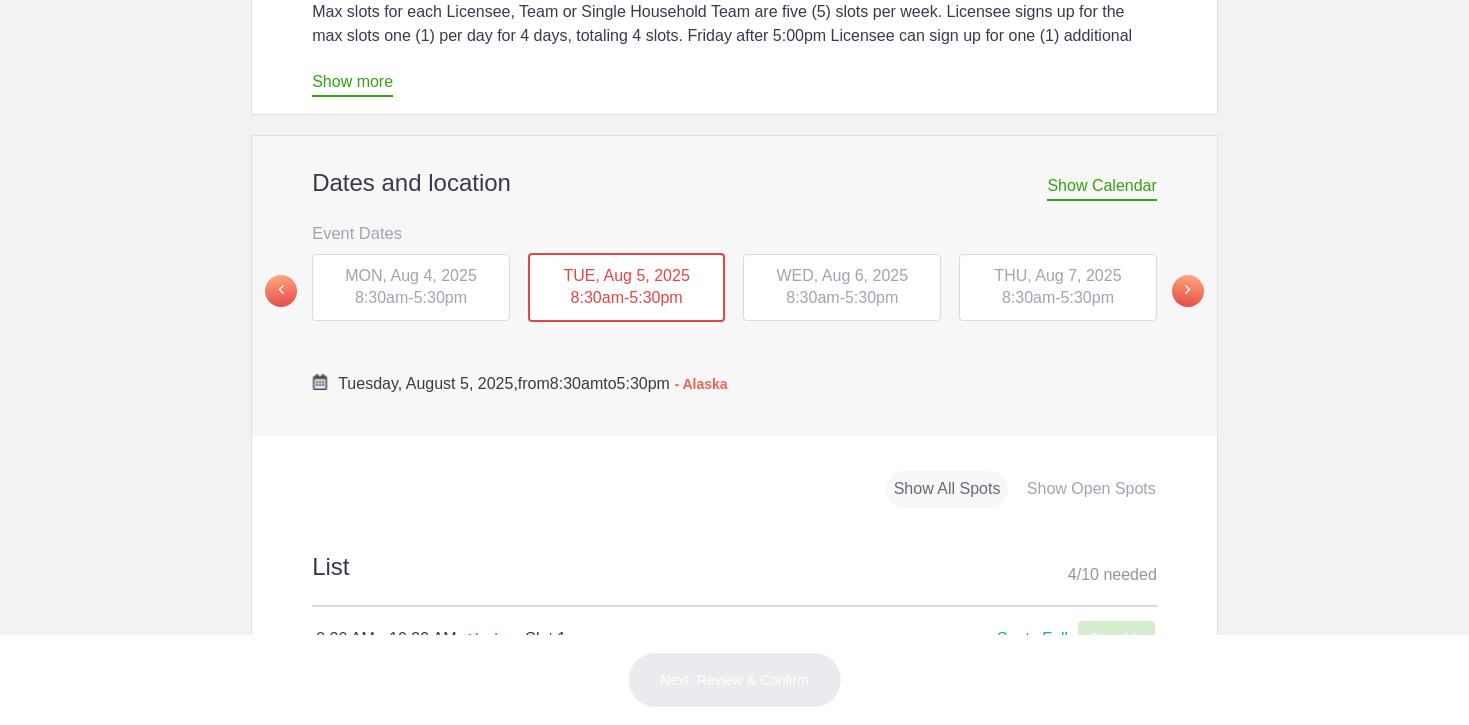 click on "WED, Aug  6, 2025" at bounding box center (842, 275) 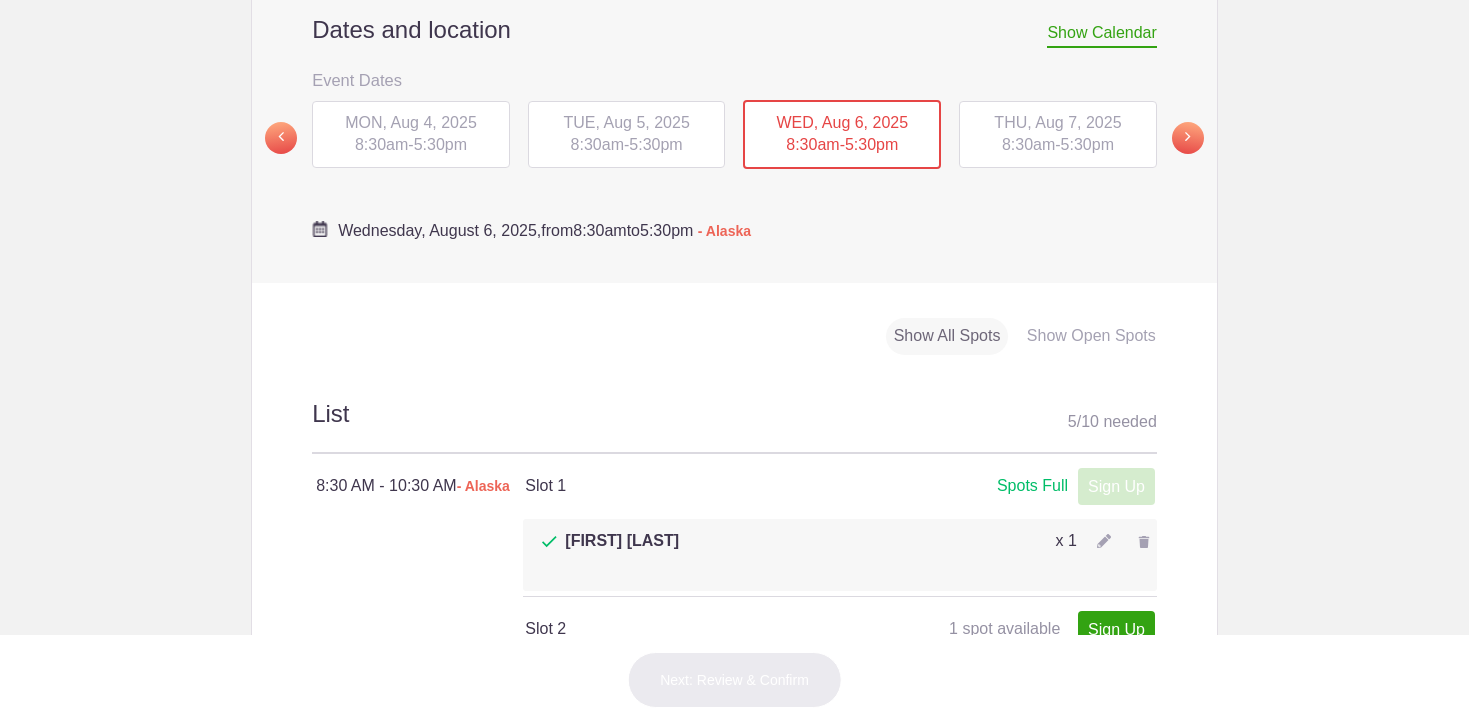 scroll, scrollTop: 783, scrollLeft: 0, axis: vertical 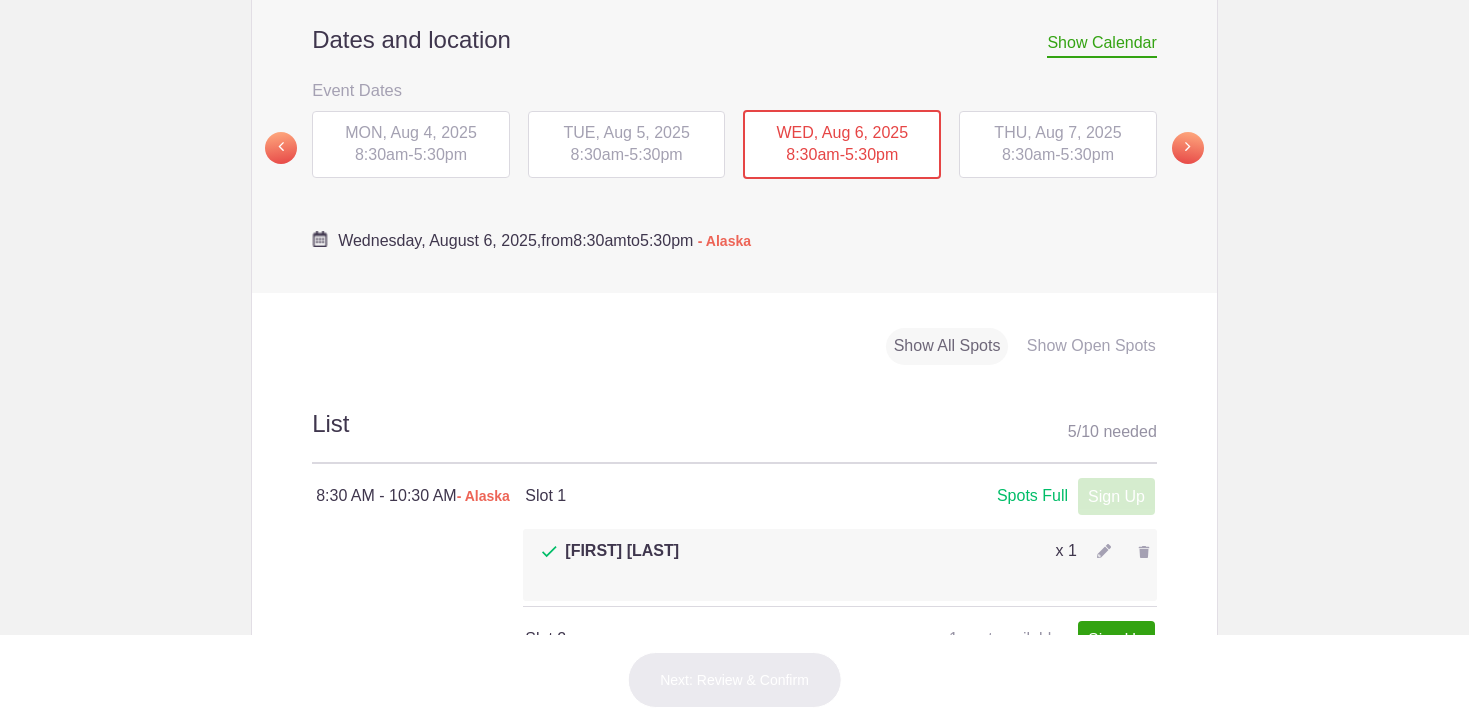 click on "THU, Aug  7, 2025
8:30am
-
5:30pm" at bounding box center [1058, 145] 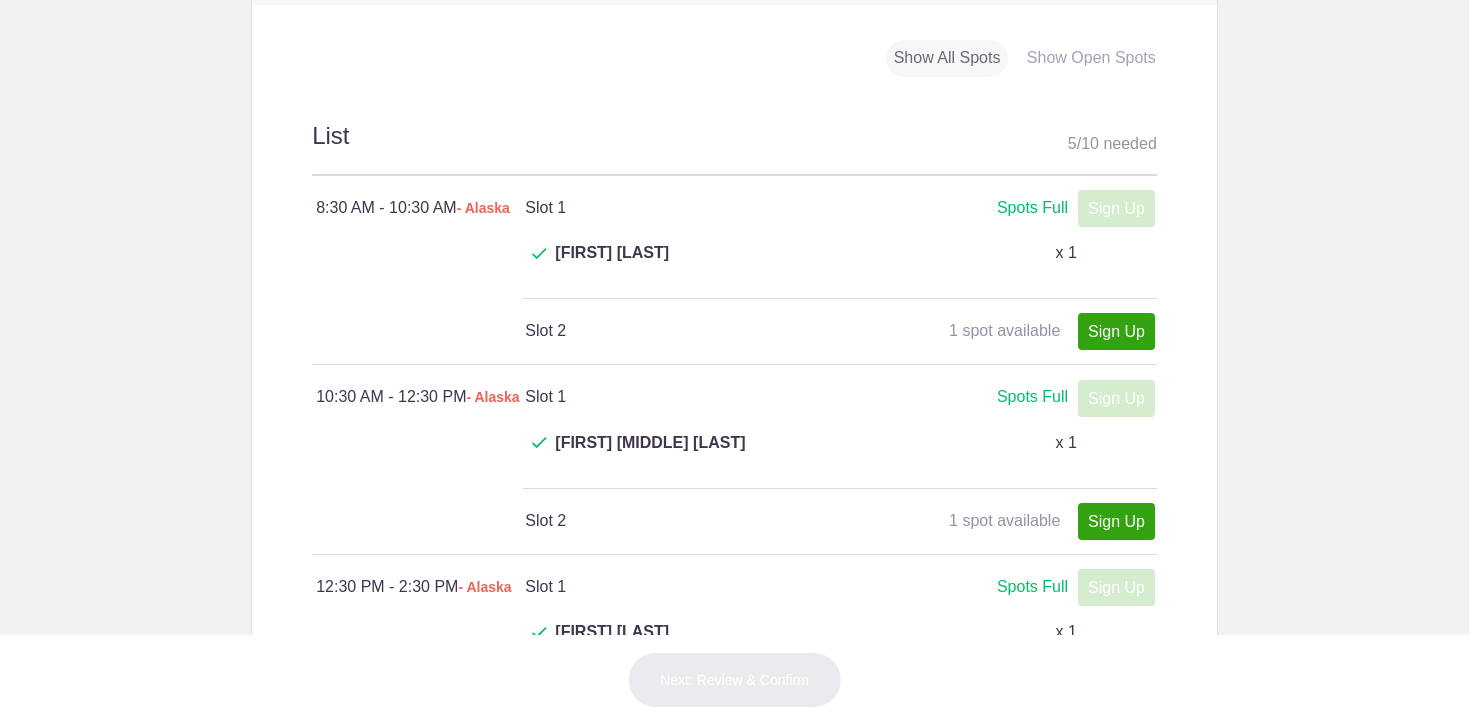 scroll, scrollTop: 634, scrollLeft: 0, axis: vertical 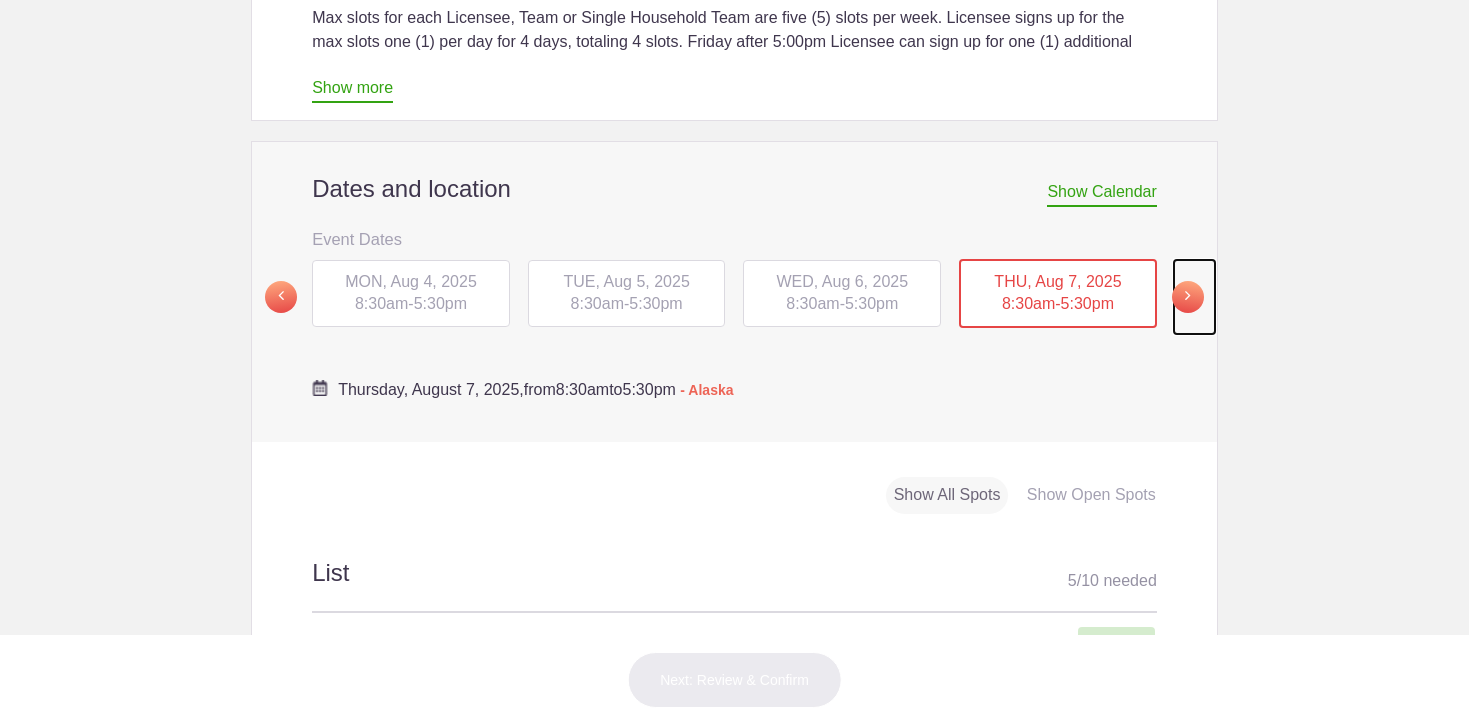 click at bounding box center [1188, 297] 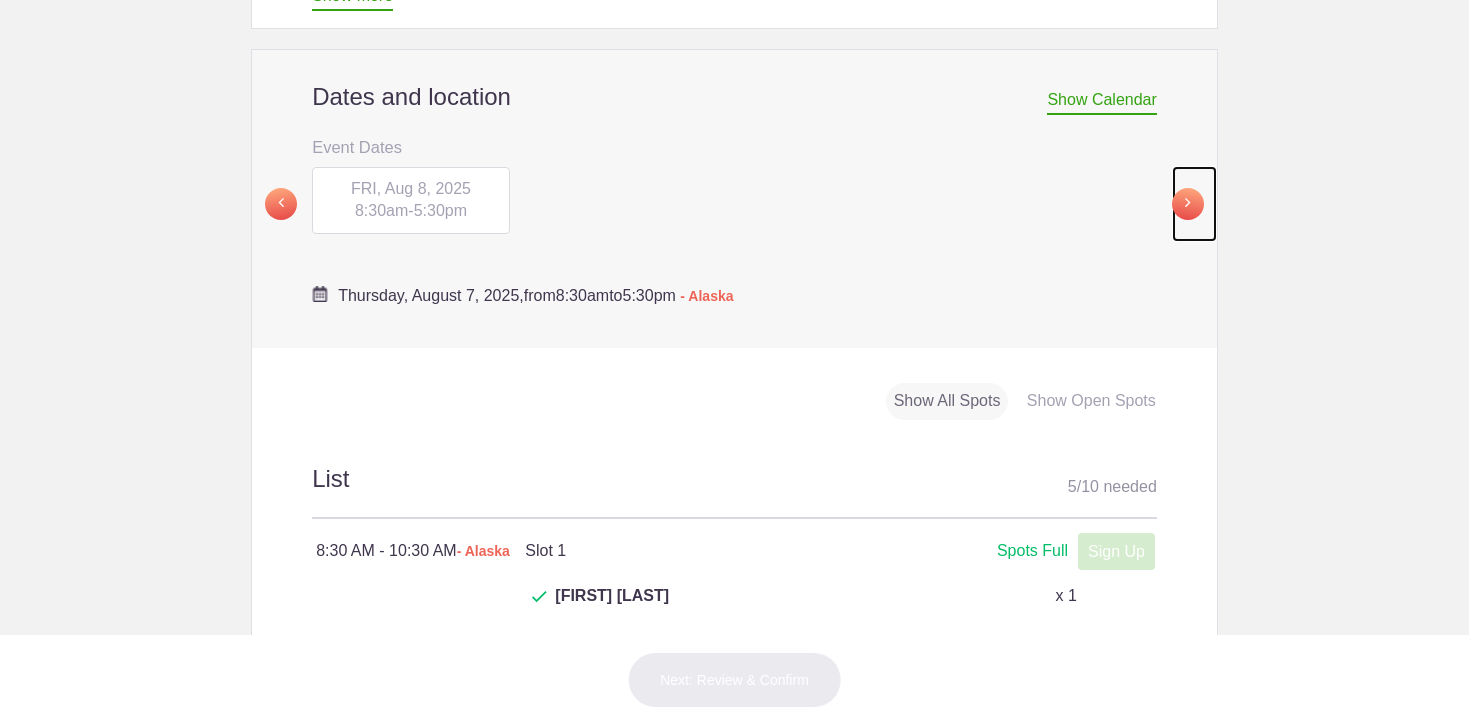 scroll, scrollTop: 684, scrollLeft: 0, axis: vertical 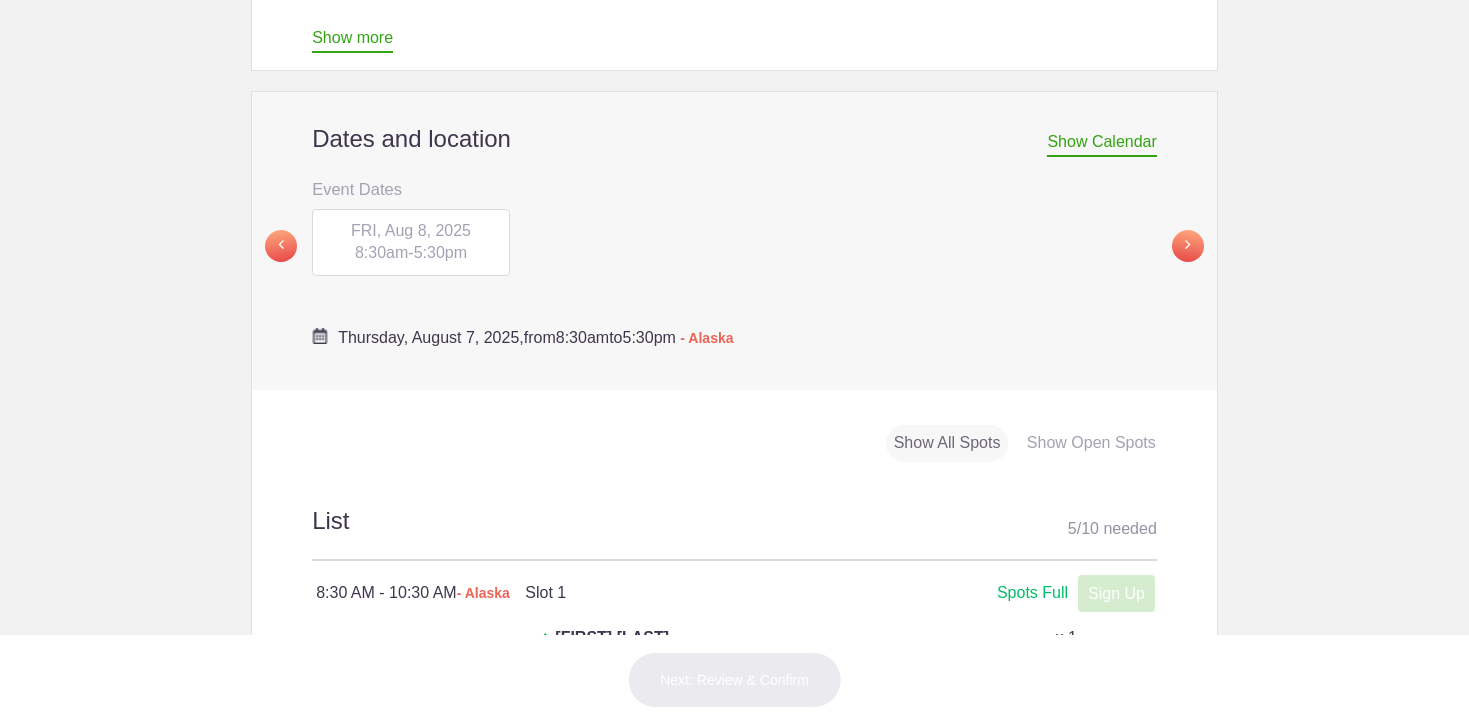 click on "5:30pm" at bounding box center [440, 252] 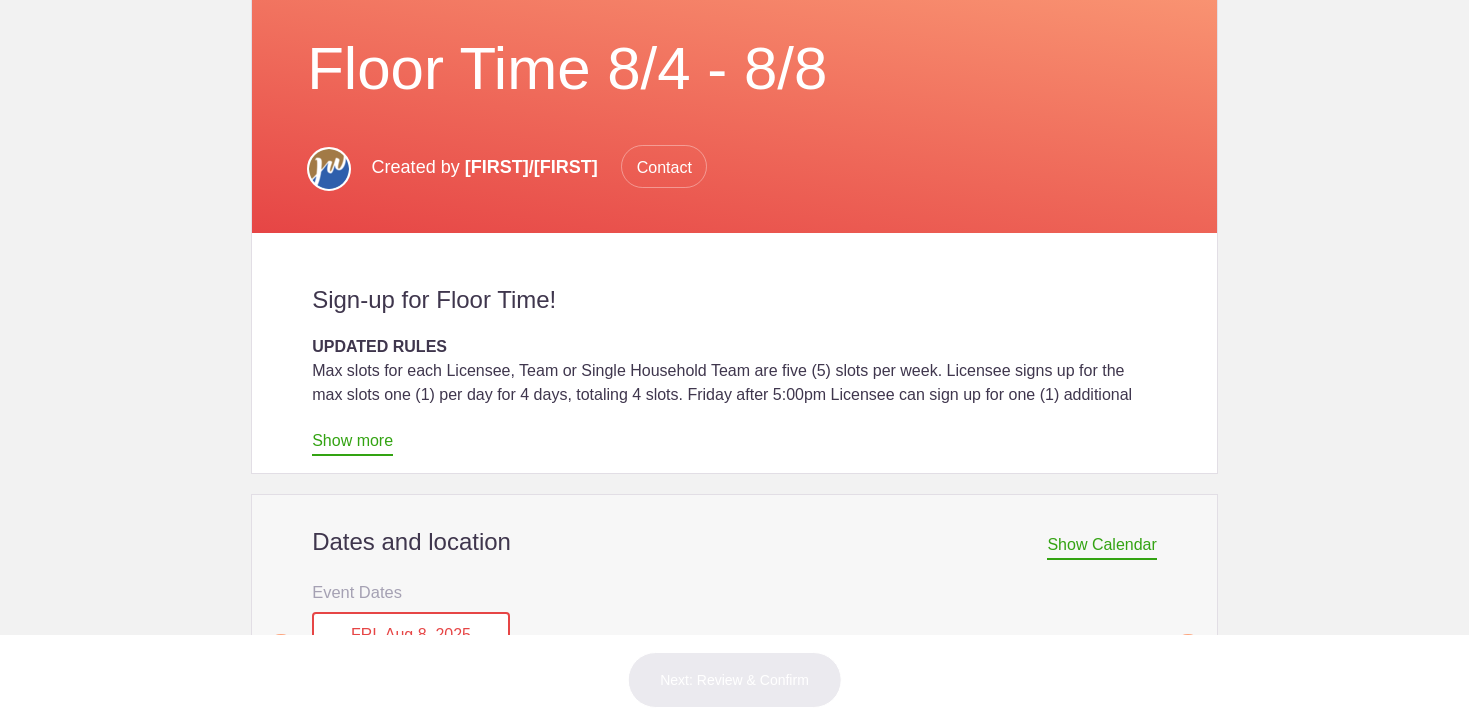 scroll, scrollTop: 0, scrollLeft: 0, axis: both 